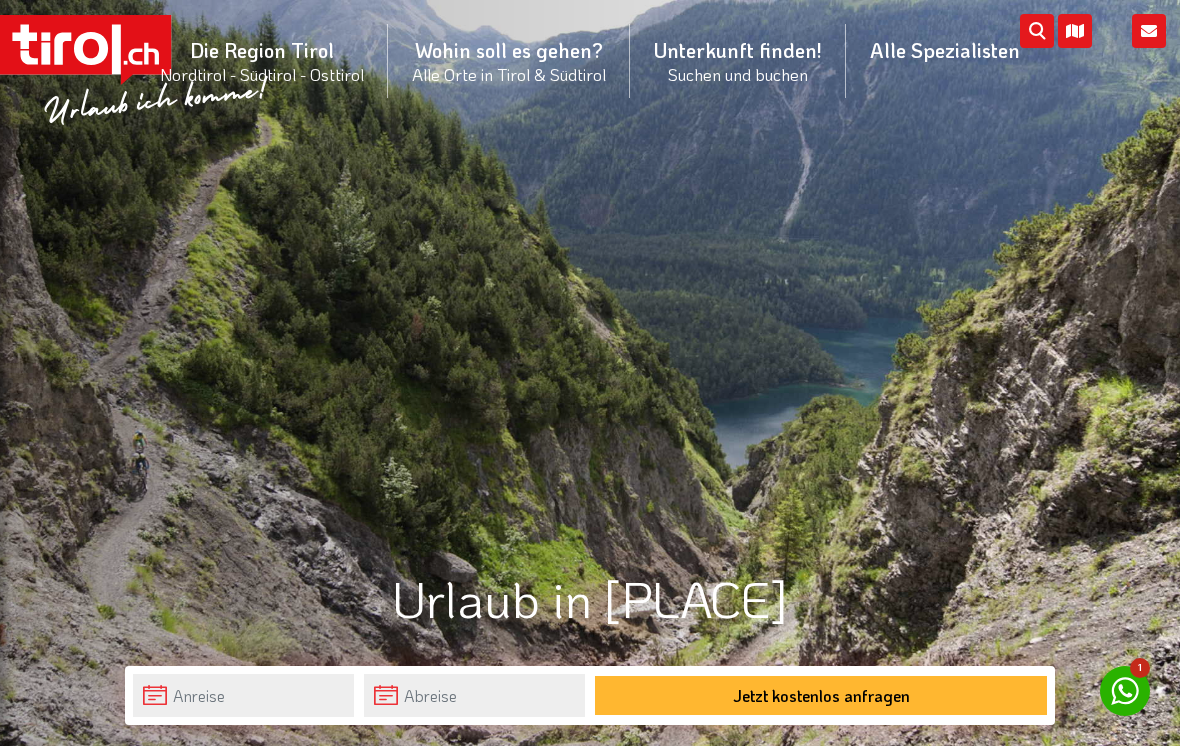 scroll, scrollTop: 0, scrollLeft: 0, axis: both 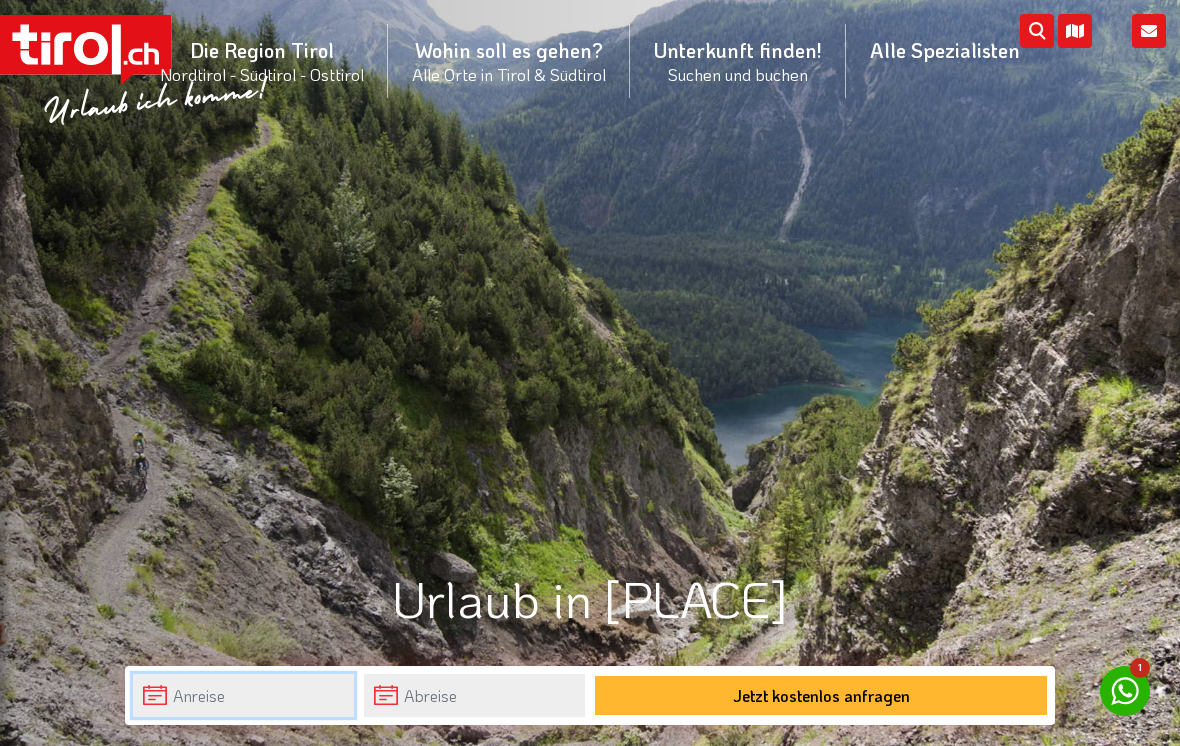 click at bounding box center (243, 695) 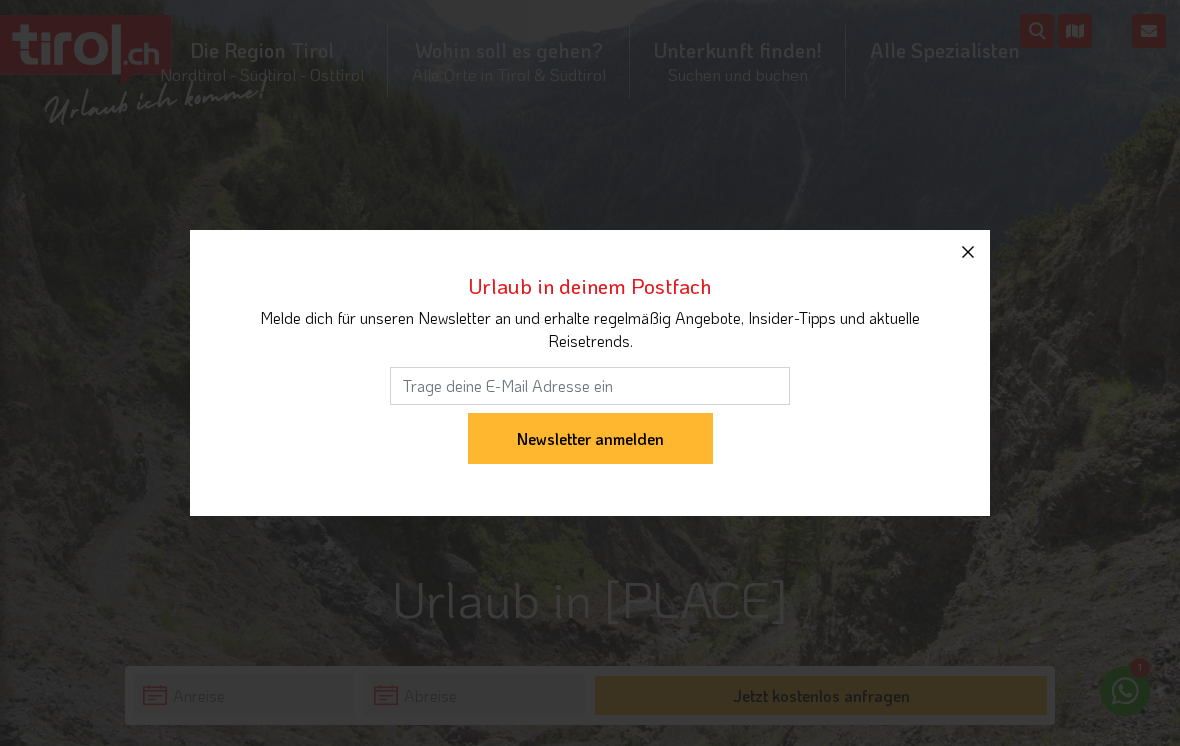 click at bounding box center [968, 252] 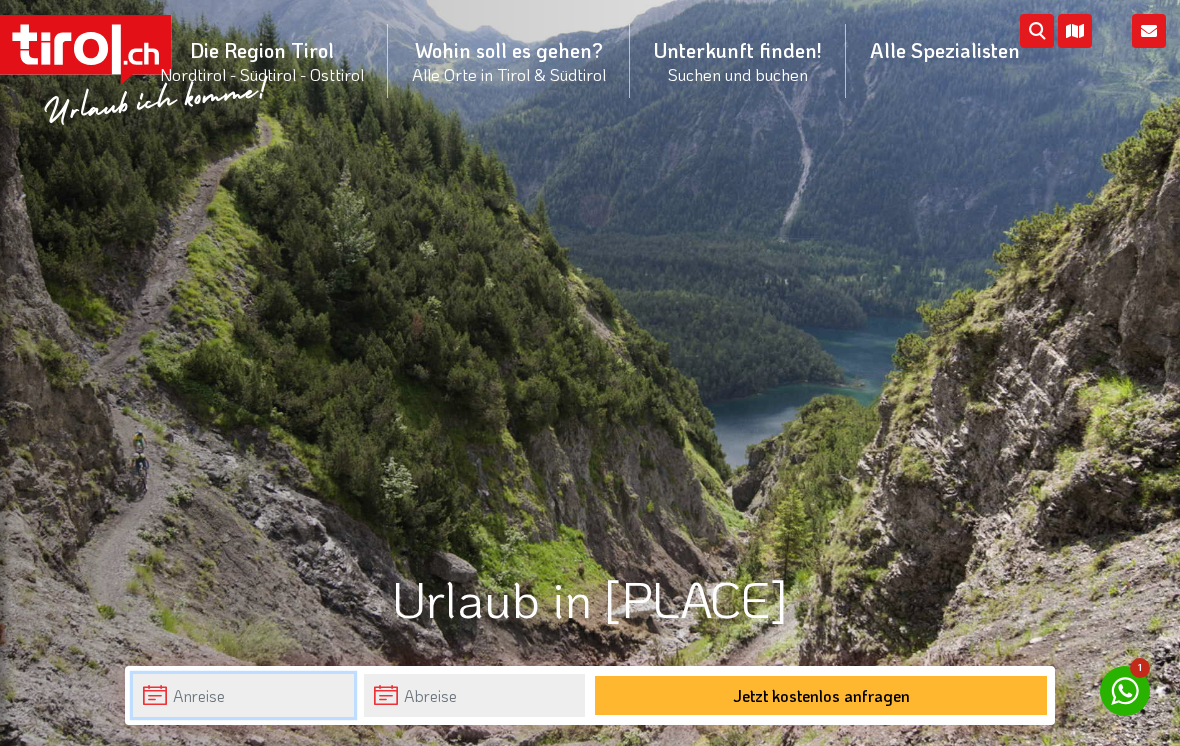 click at bounding box center (243, 695) 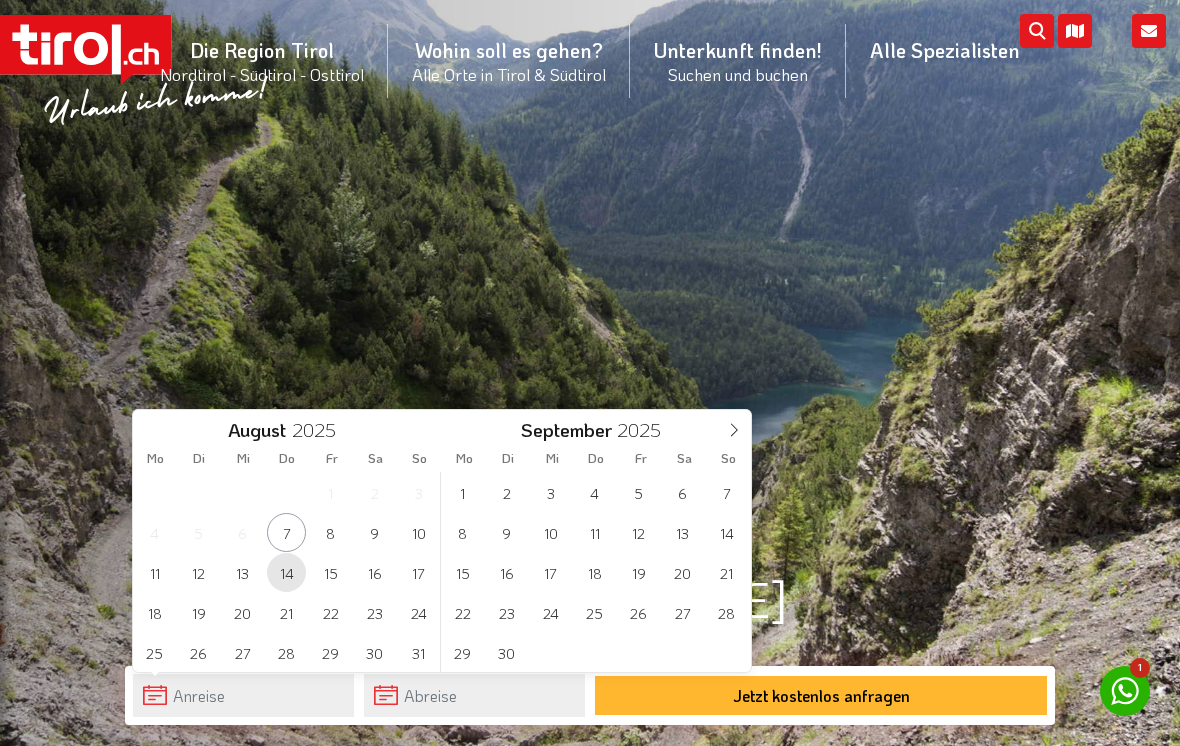 click on "14" at bounding box center (286, 572) 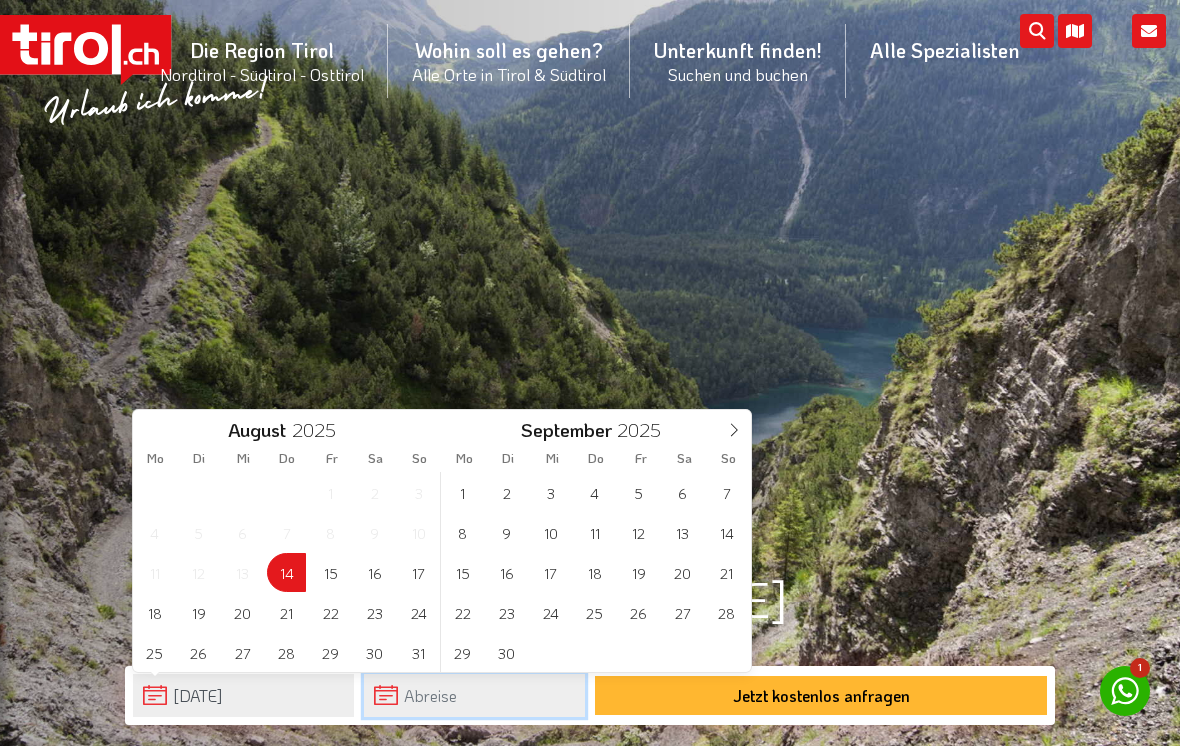 click at bounding box center (474, 695) 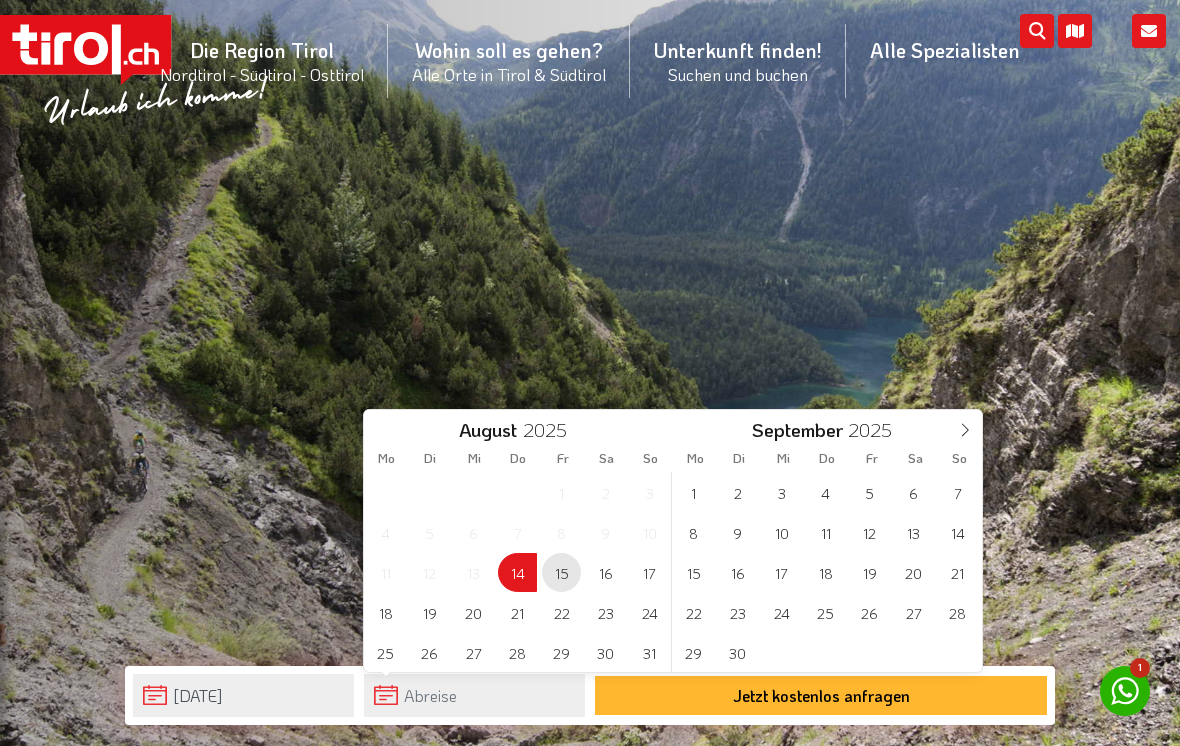 click on "15" at bounding box center (561, 572) 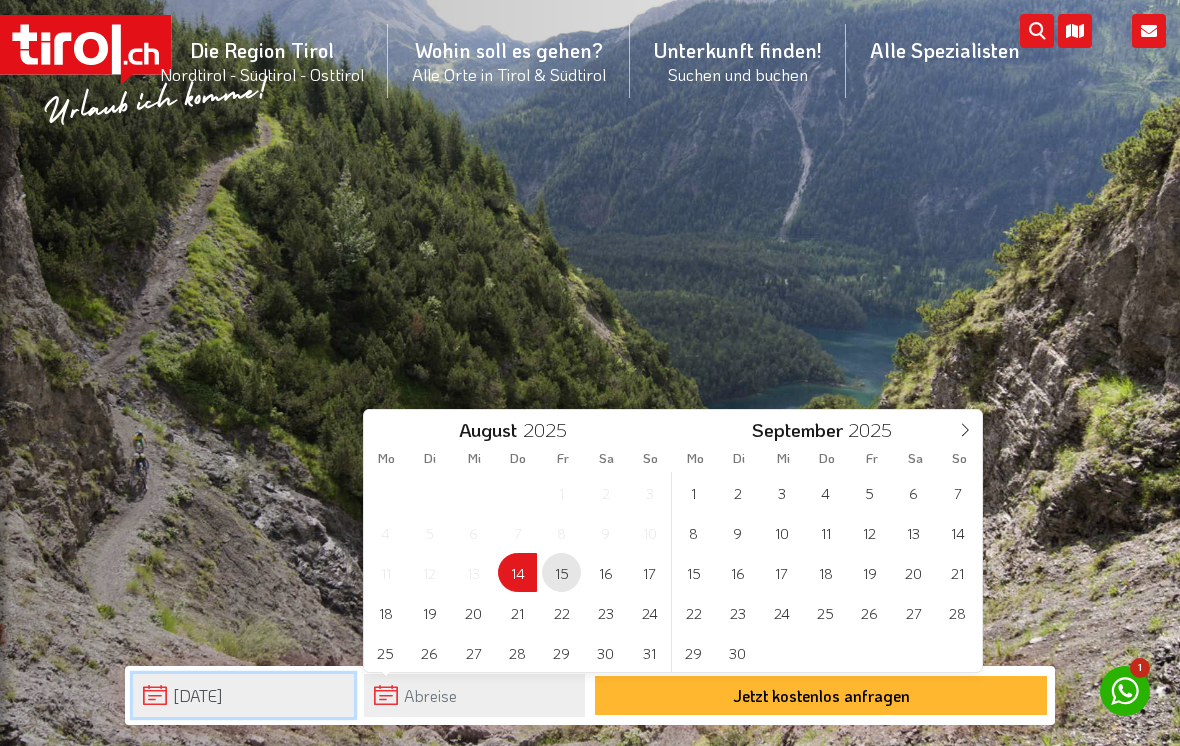 type on "[DATE]" 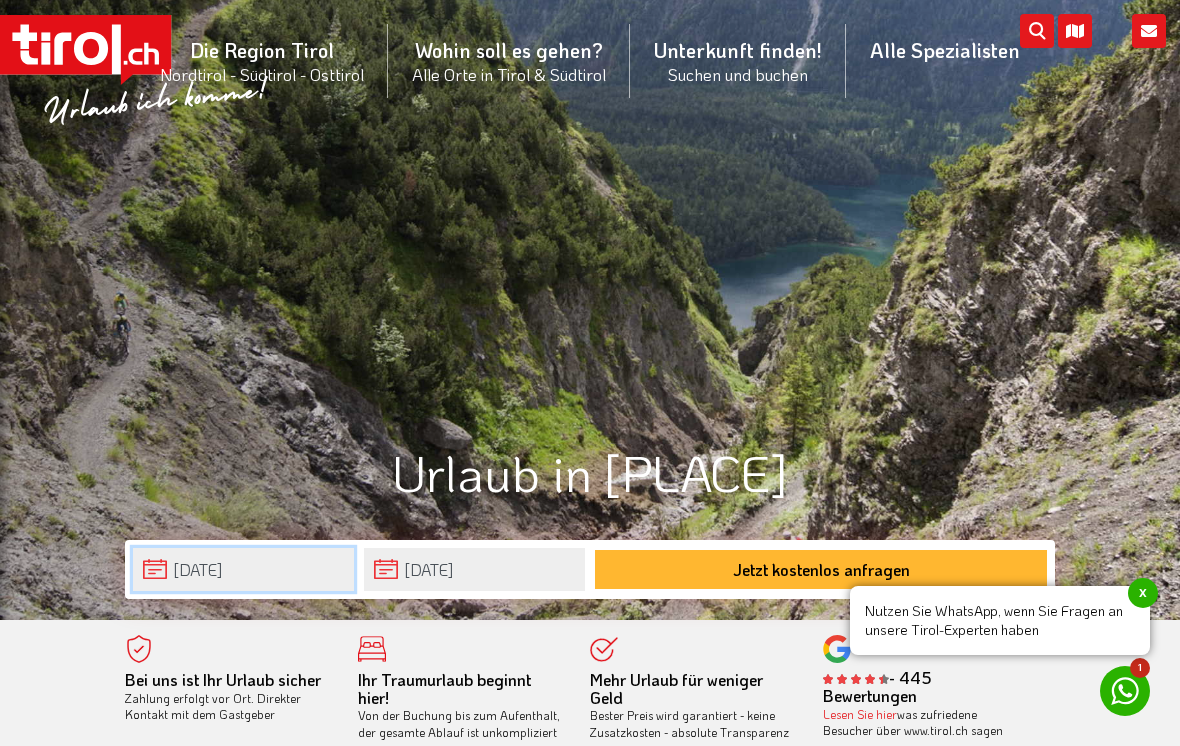 scroll, scrollTop: 190, scrollLeft: 0, axis: vertical 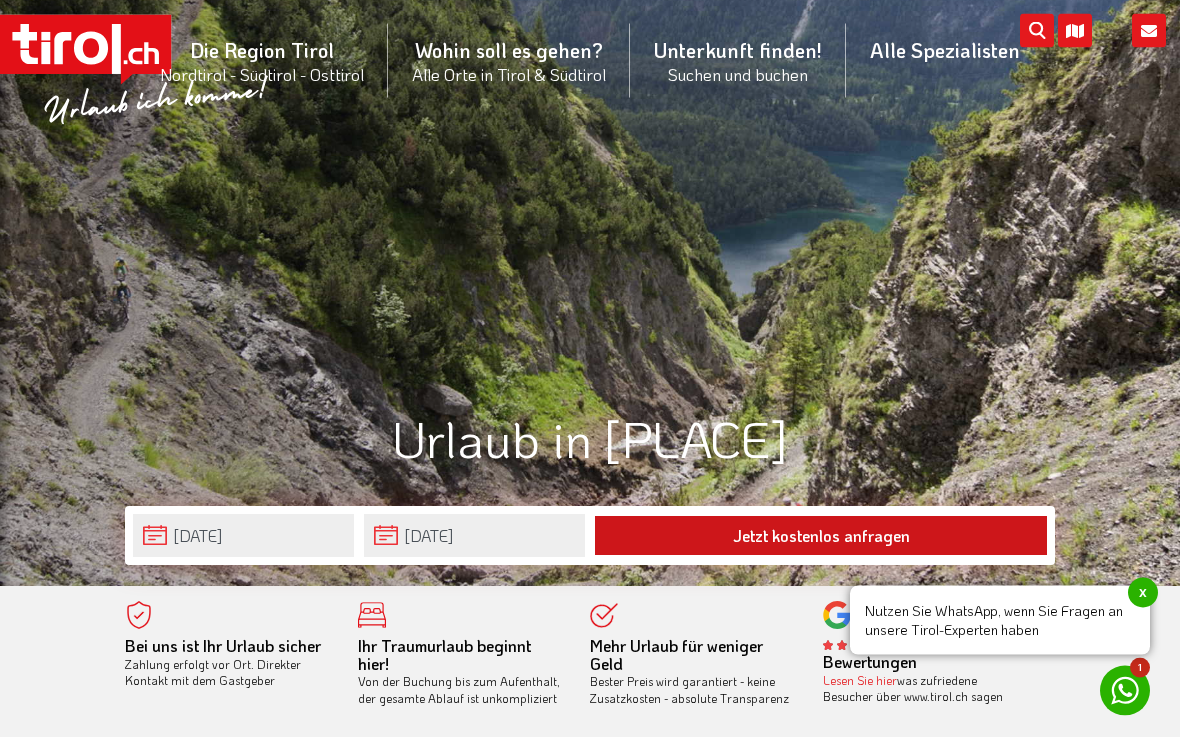 click on "Jetzt kostenlos anfragen" at bounding box center (821, 536) 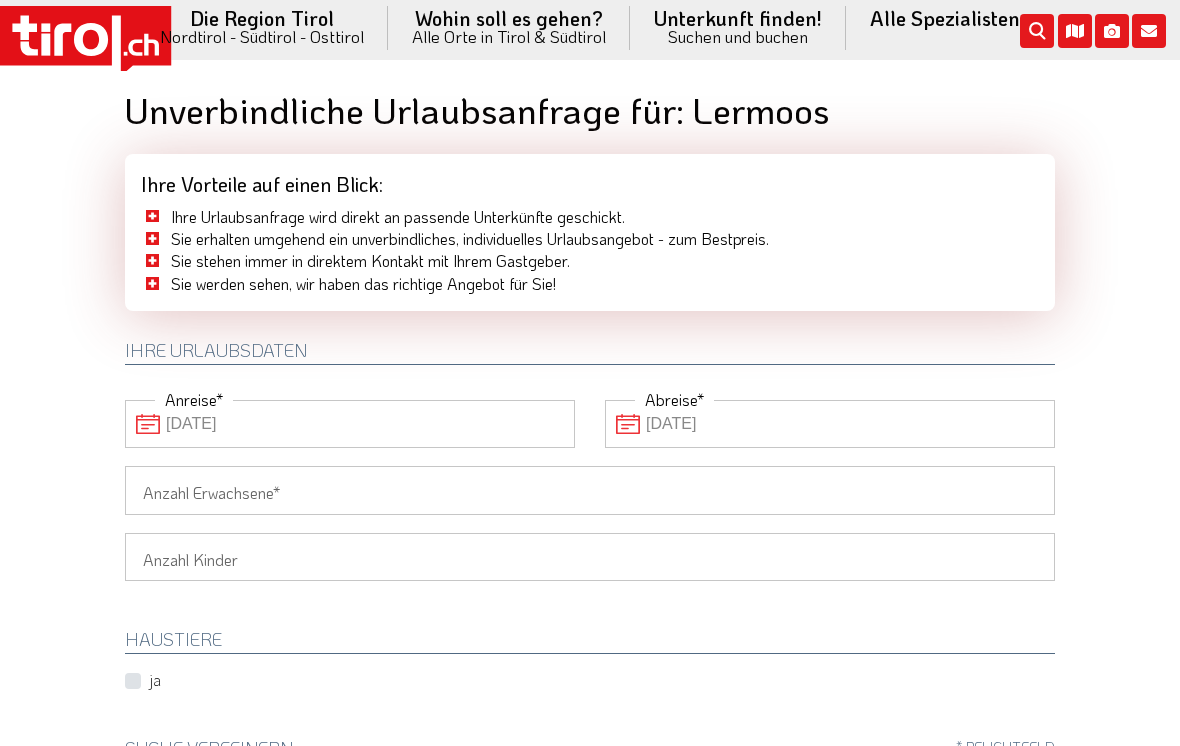 scroll, scrollTop: 0, scrollLeft: 0, axis: both 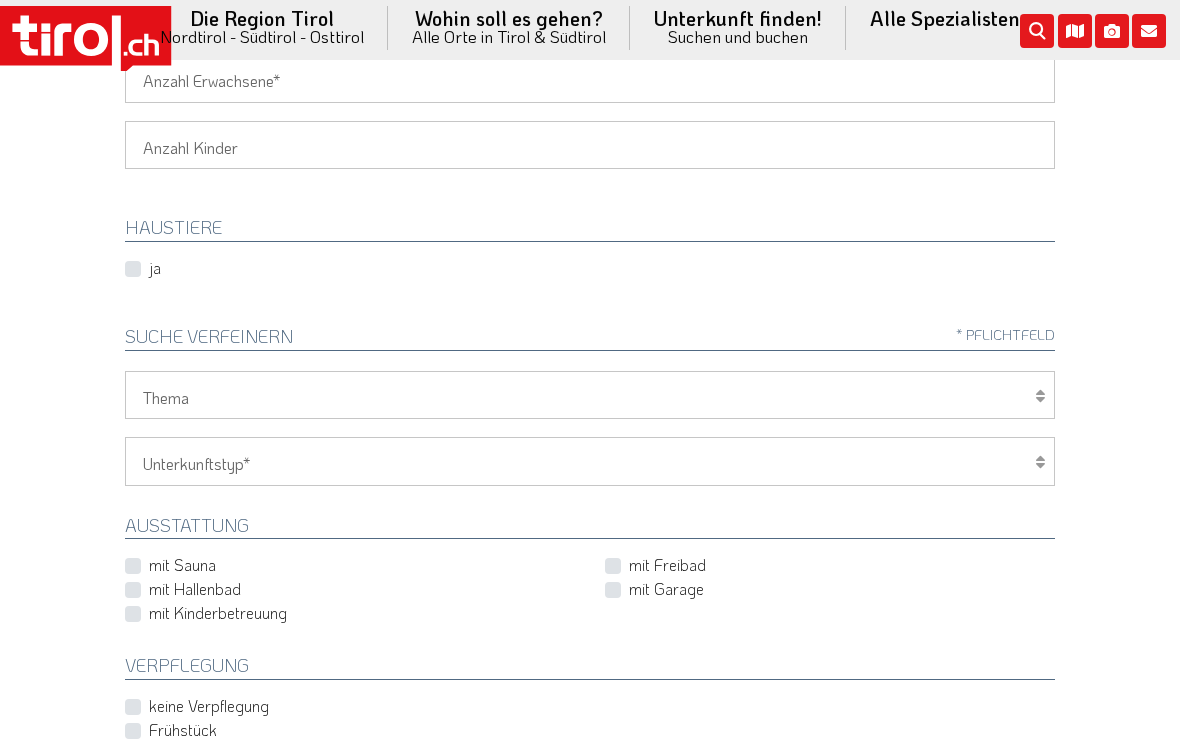 click on "Hotel 1-3 Sterne
Hotel 4-5 Sterne
Ferienwohnung
Chalet/Ferienhaus
Bauernhöfe" at bounding box center [590, 461] 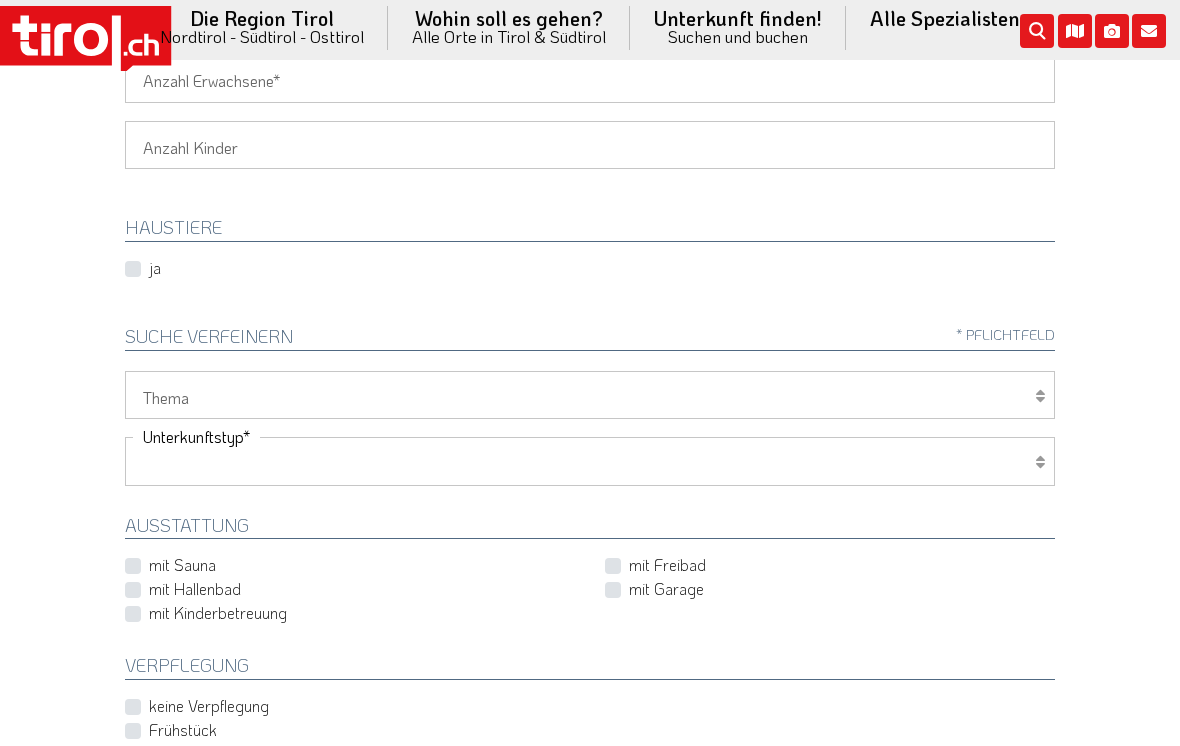 select on "1_4-5" 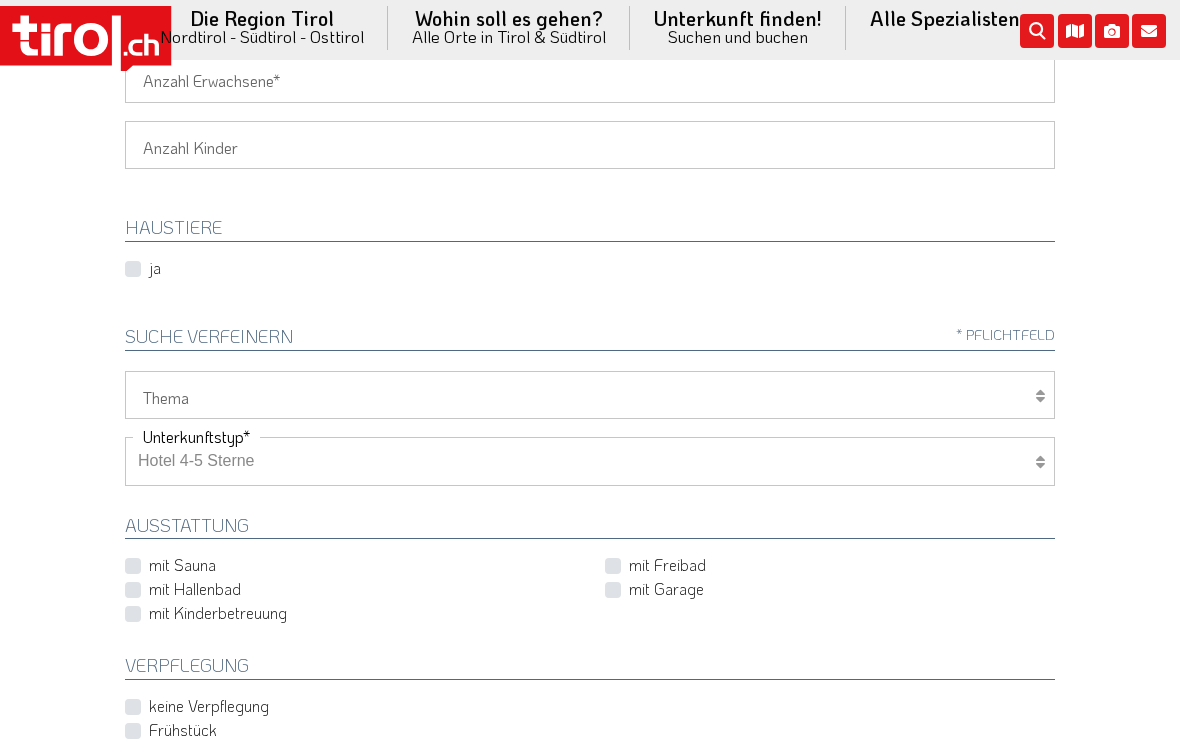 click on "Wellness
Mountainbiken/Radfahren
Familie
Wandern
Sport
Skifahren
Motorrad
Golf" at bounding box center [590, 395] 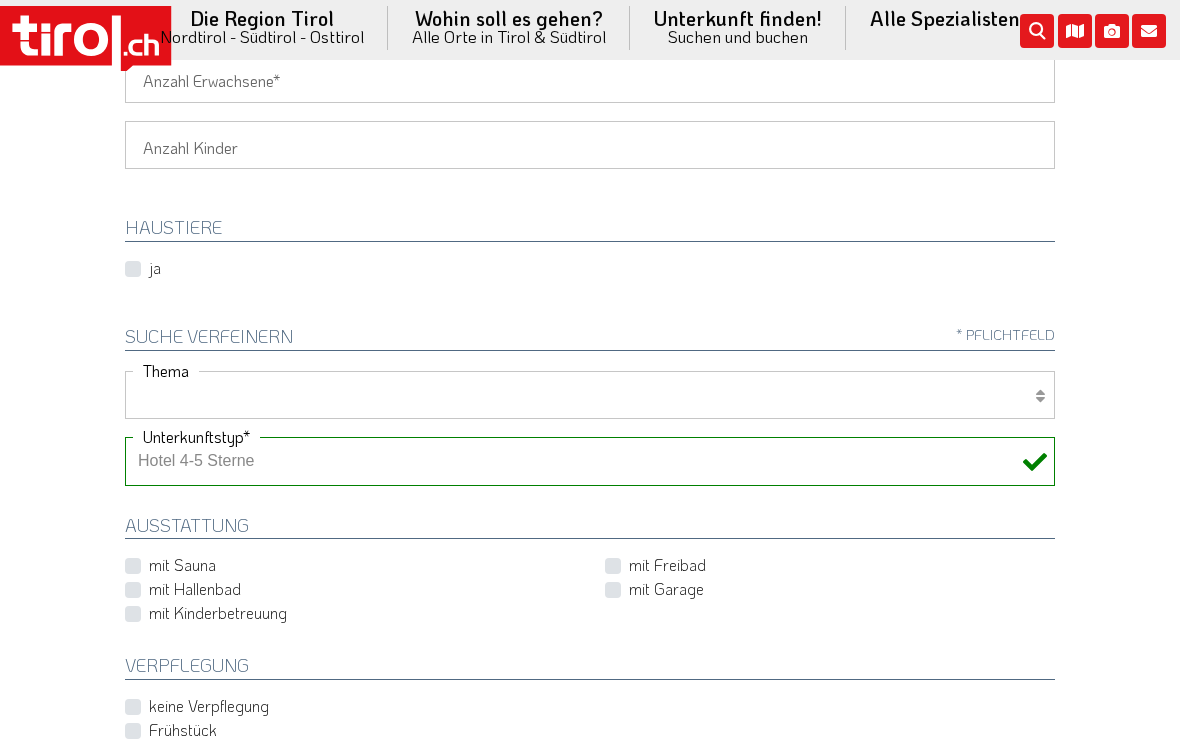 select on "7388" 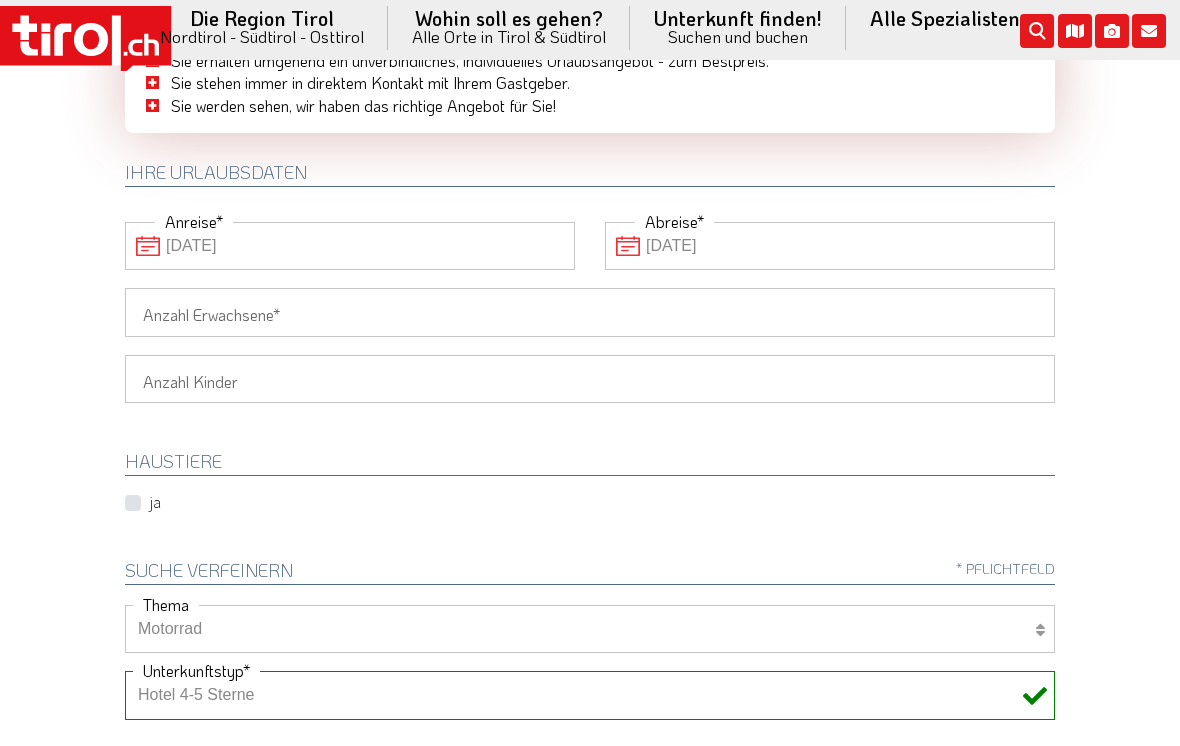 scroll, scrollTop: 179, scrollLeft: 0, axis: vertical 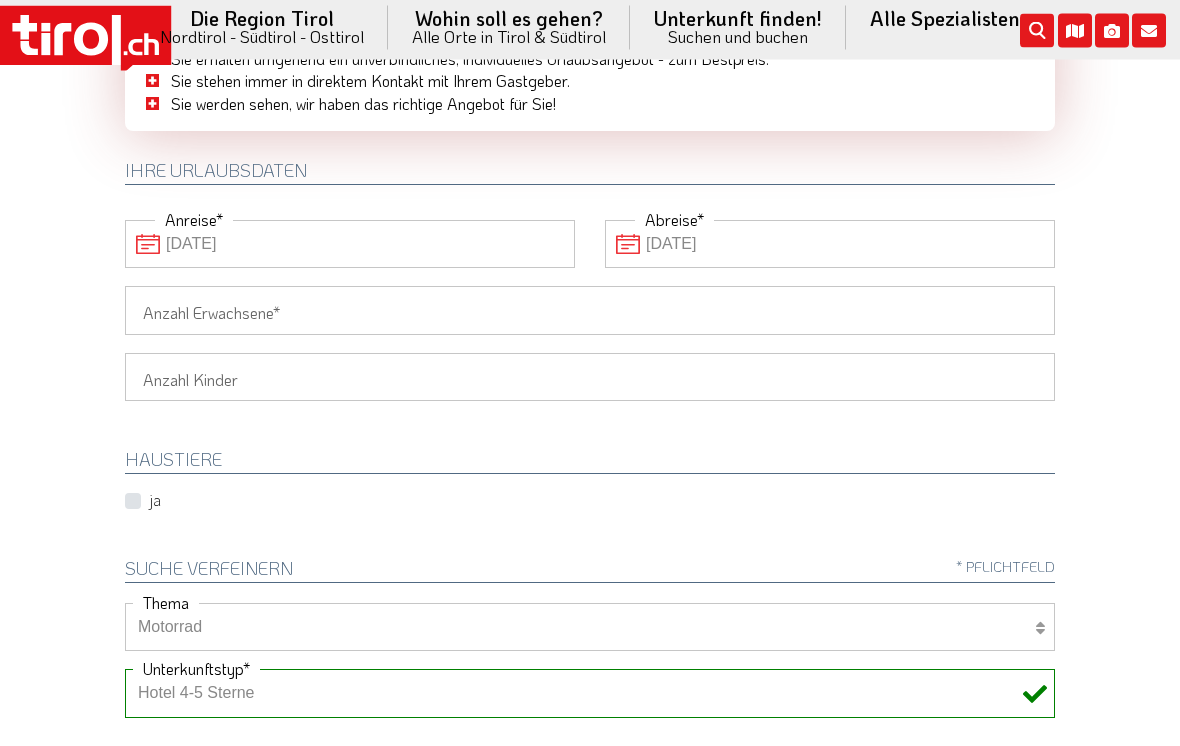 click on "Anzahl Erwachsene" at bounding box center (590, 311) 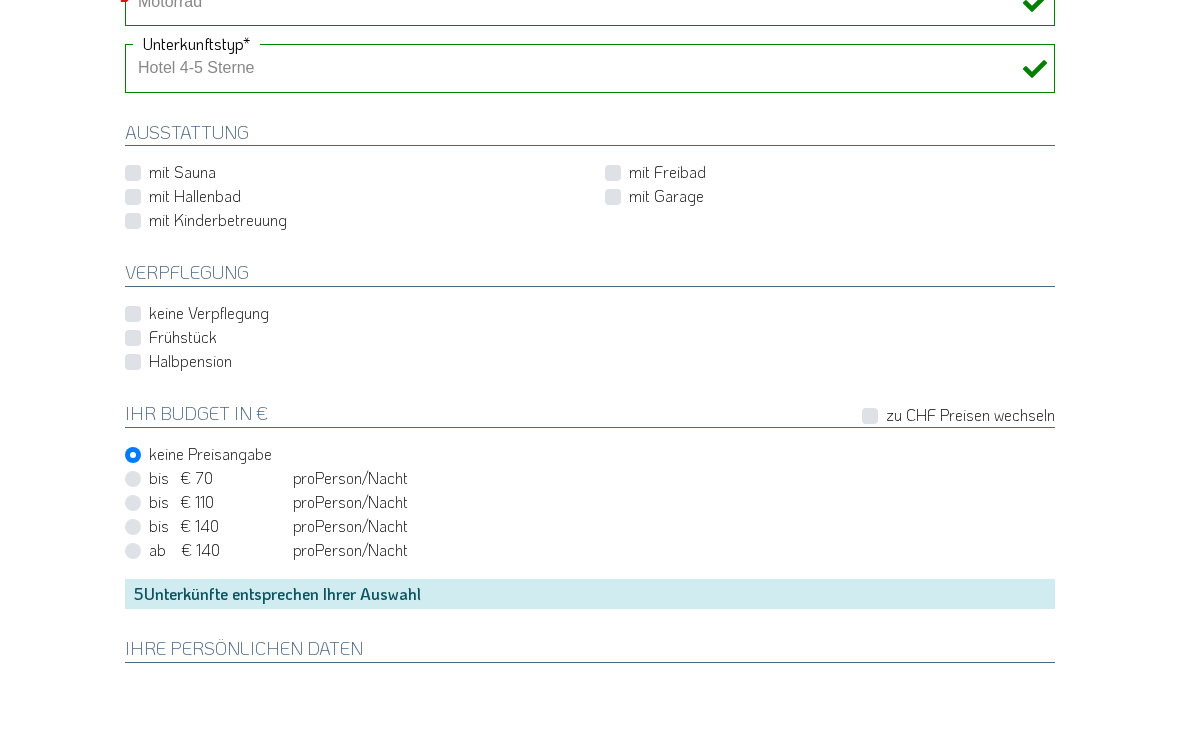 scroll, scrollTop: 738, scrollLeft: 0, axis: vertical 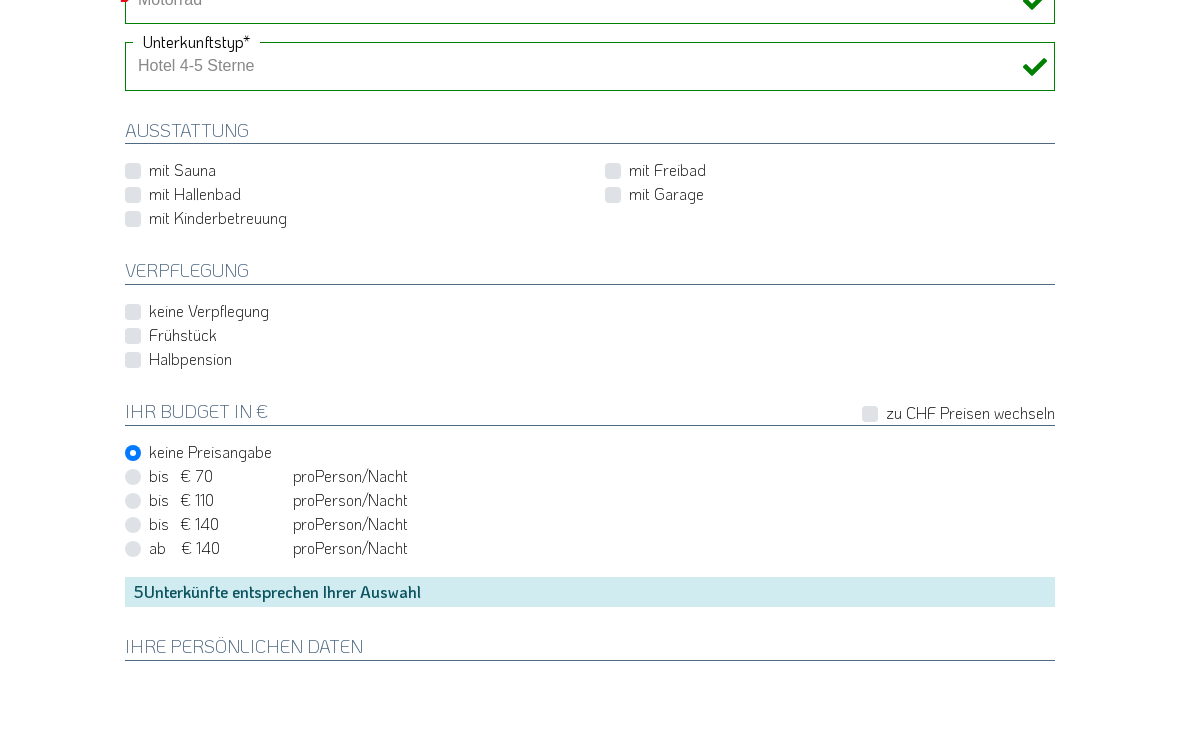 type on "3" 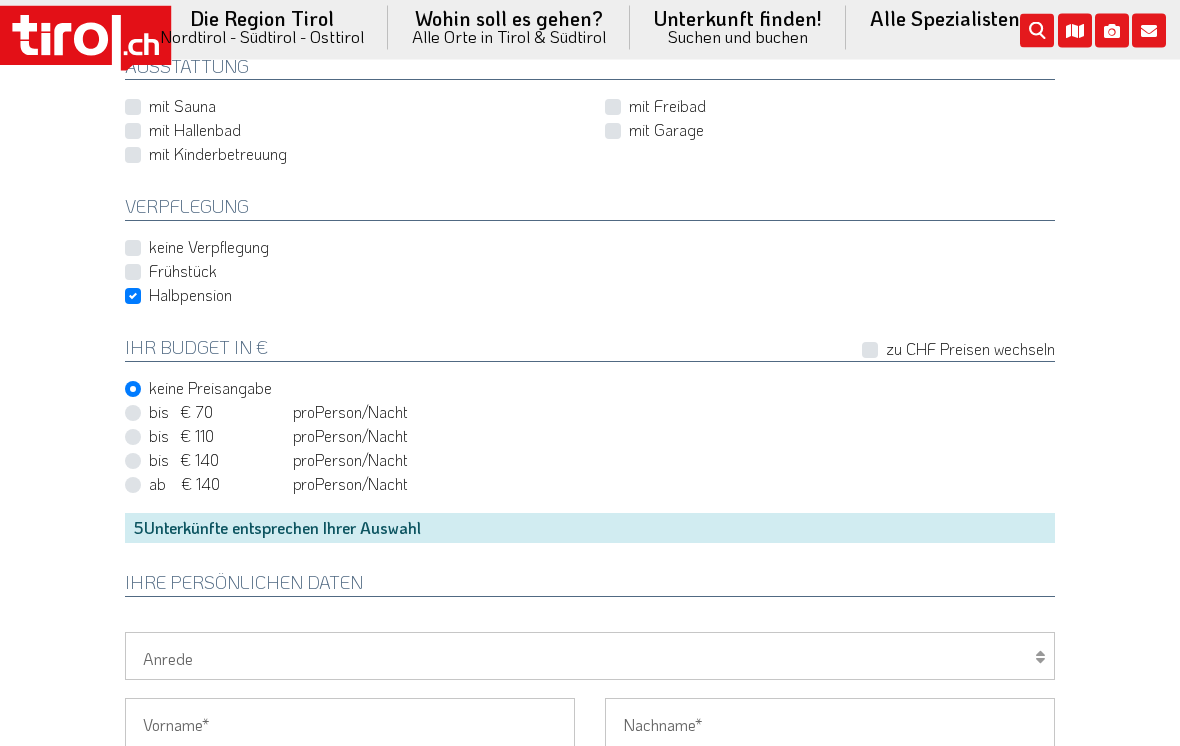 scroll, scrollTop: 872, scrollLeft: 0, axis: vertical 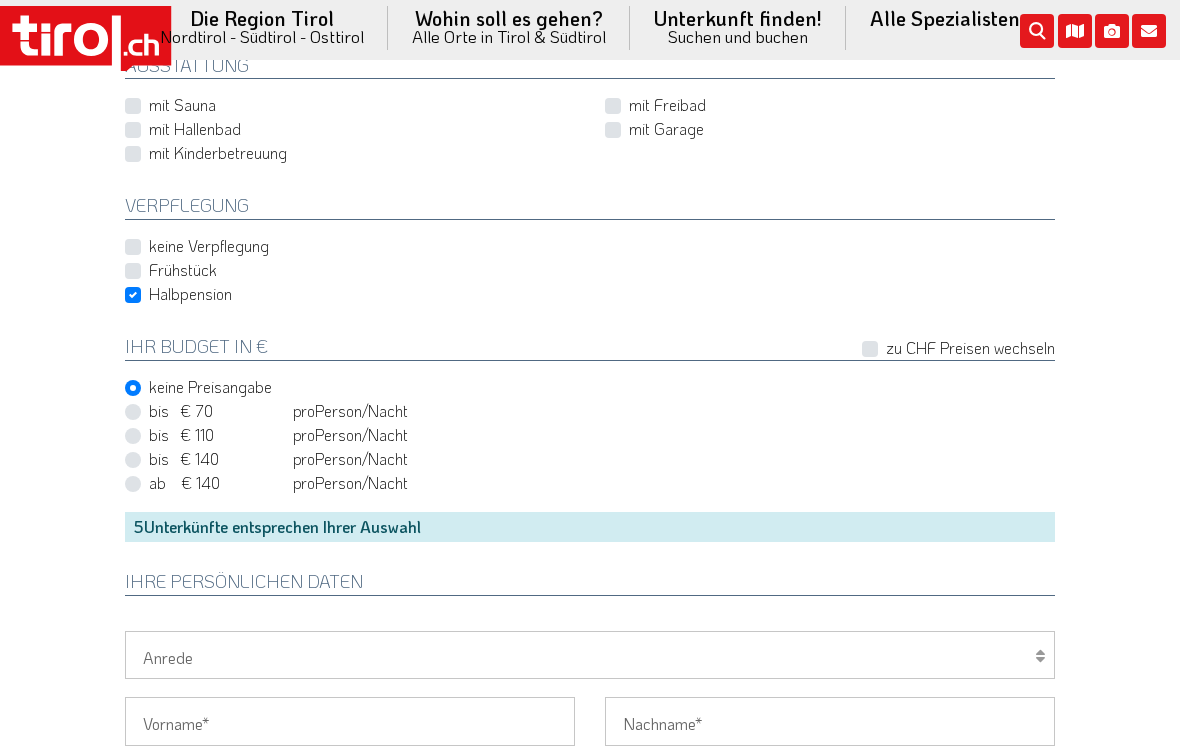 click on "bis   € 140   bis  CHF 131  pro  Person Einheit /Nacht" at bounding box center [278, 459] 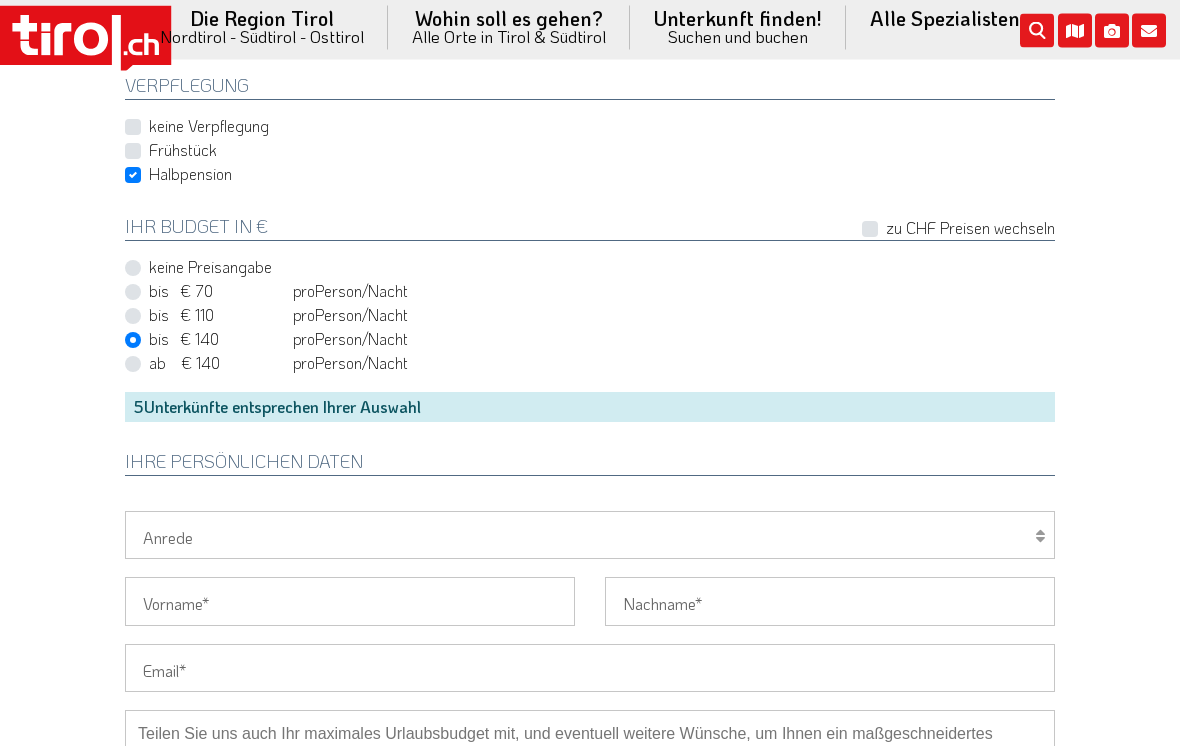 scroll, scrollTop: 992, scrollLeft: 0, axis: vertical 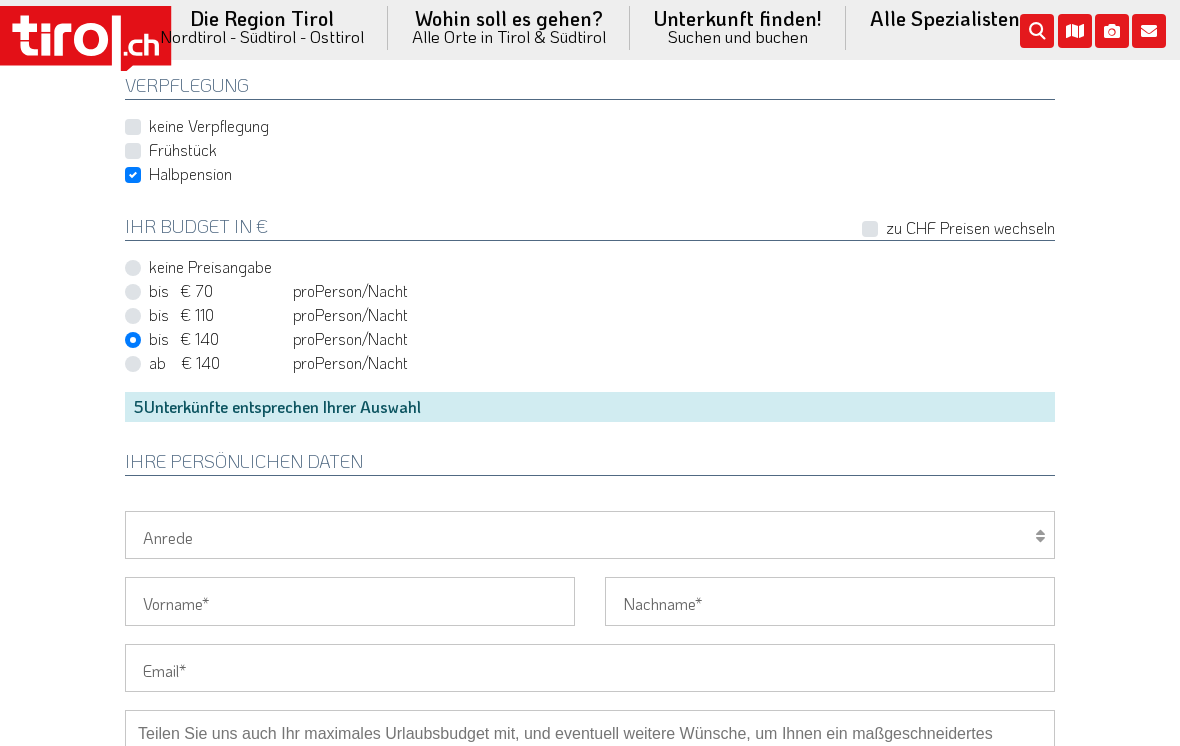 click on "5  Unterkünfte entsprechen Ihrer Auswahl" at bounding box center [590, 407] 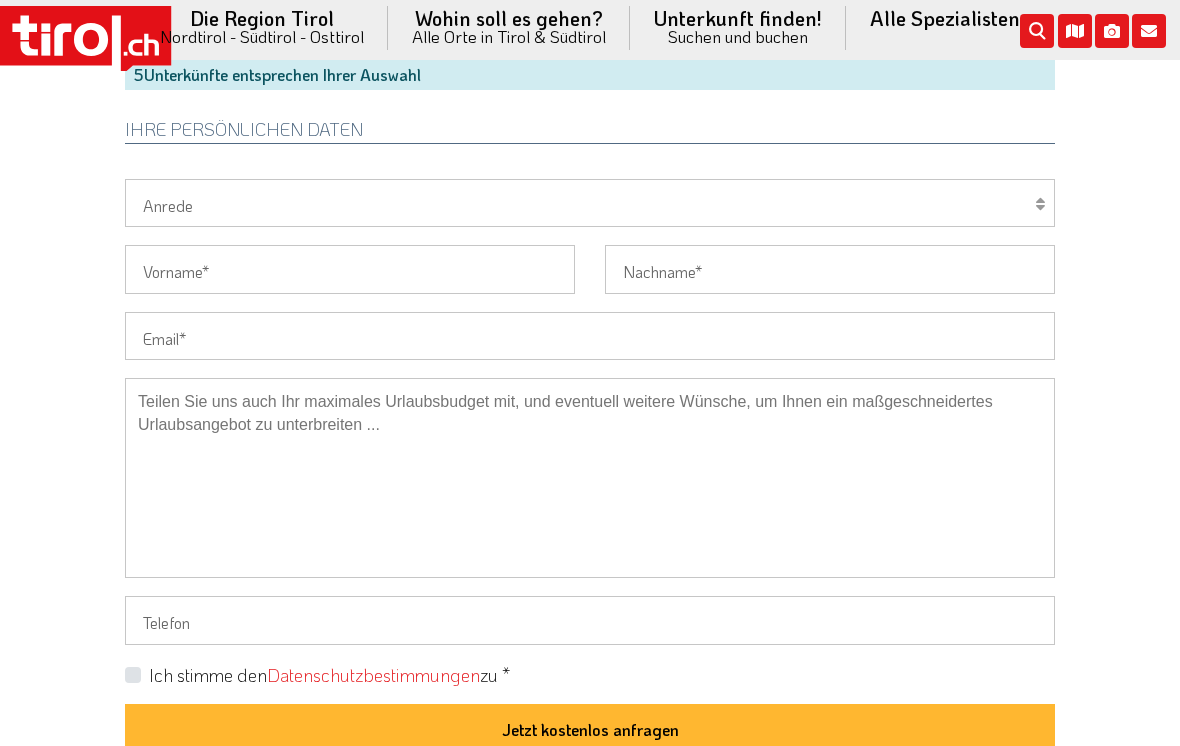 scroll, scrollTop: 1326, scrollLeft: 0, axis: vertical 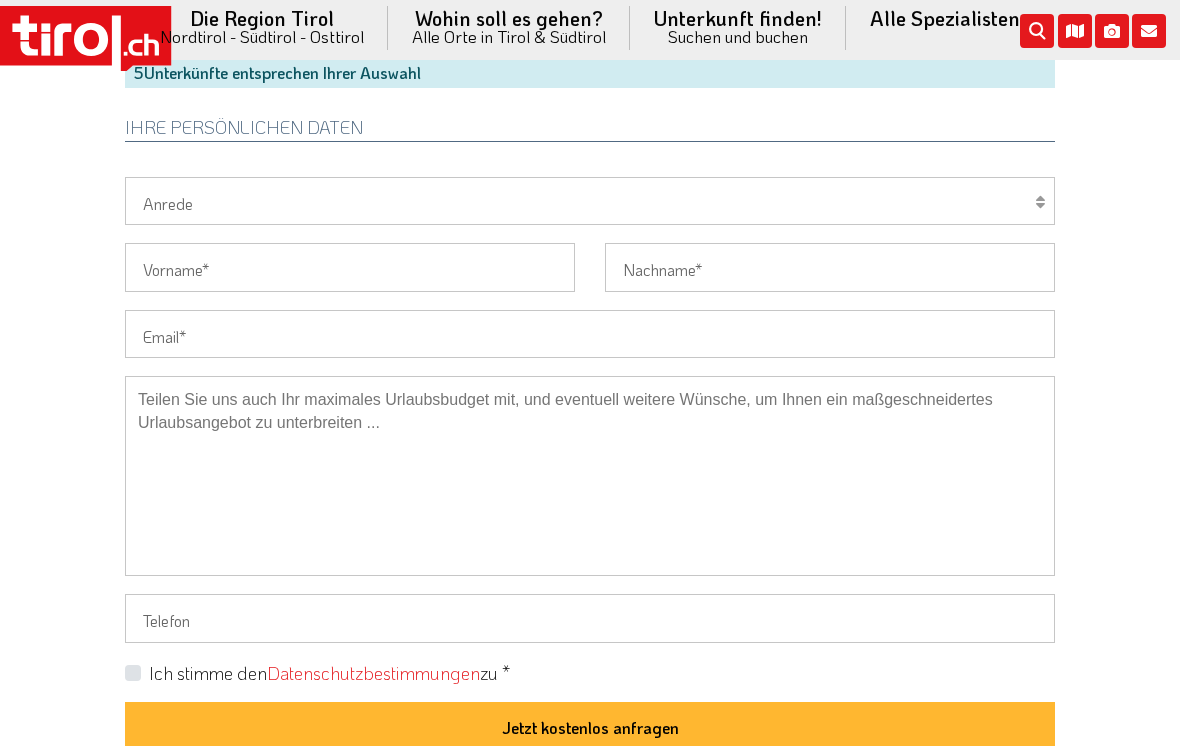 click on "Herr
Frau
Familie" at bounding box center [590, 201] 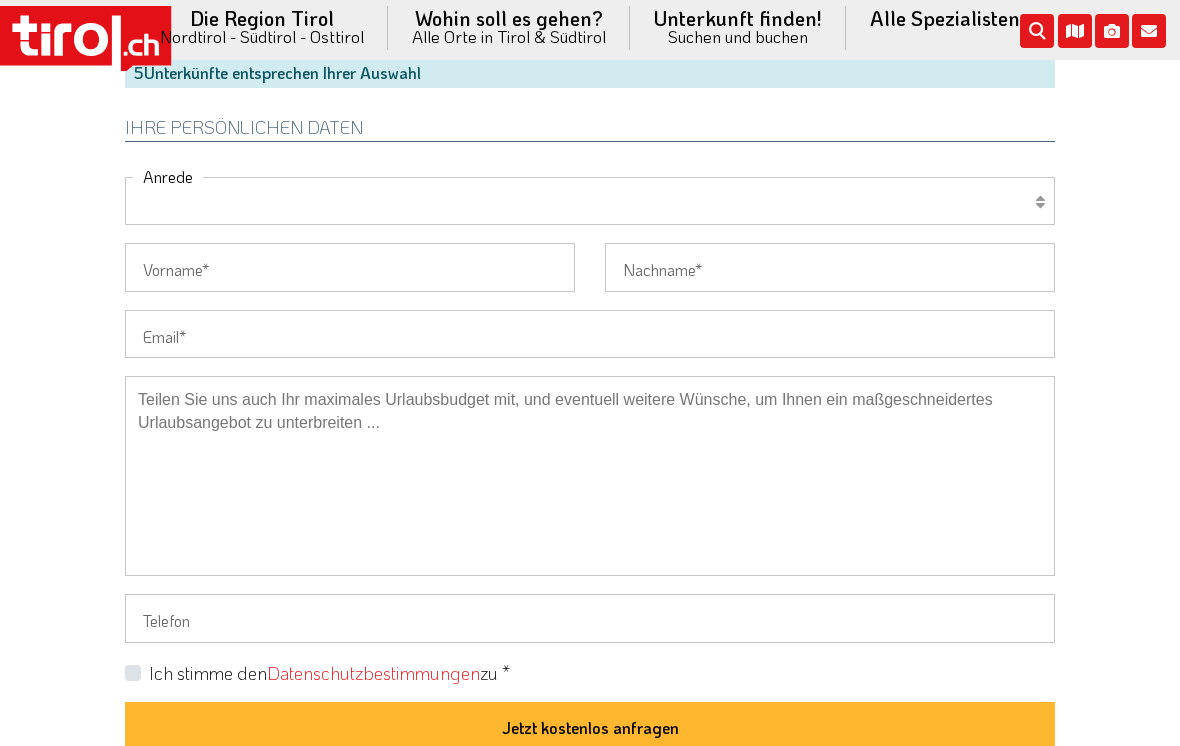 select on "Herr" 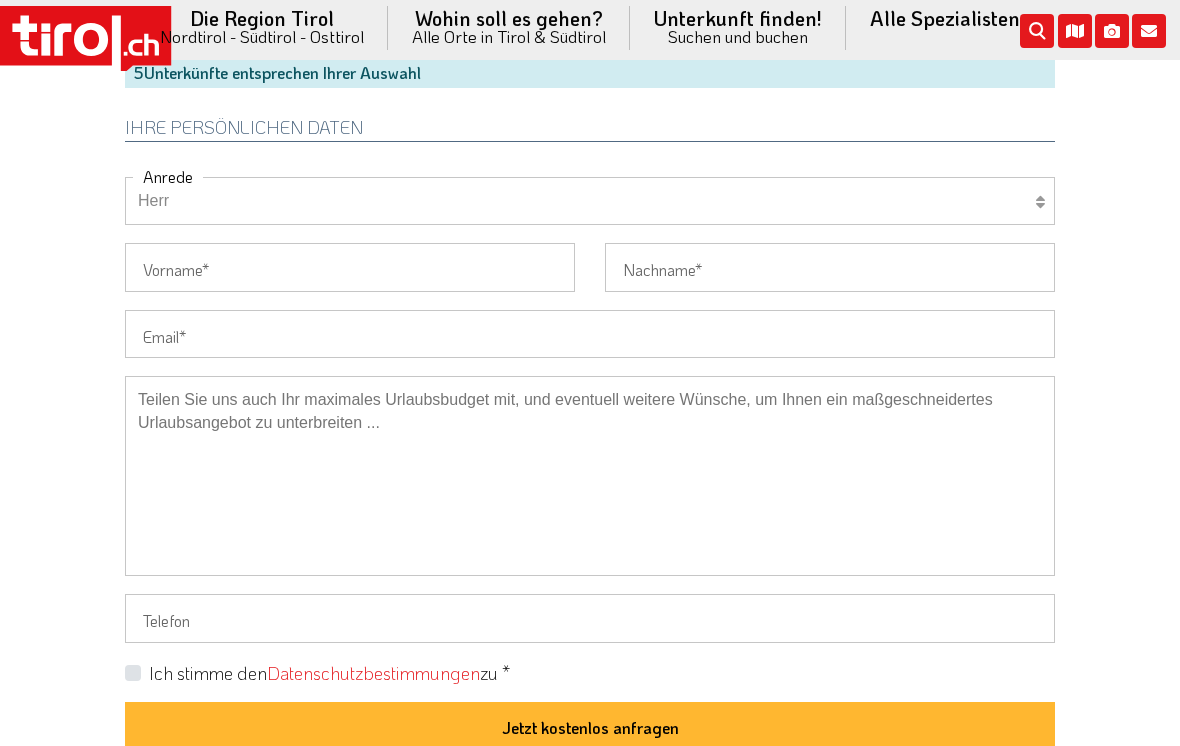 click on "Vorname" at bounding box center (350, 267) 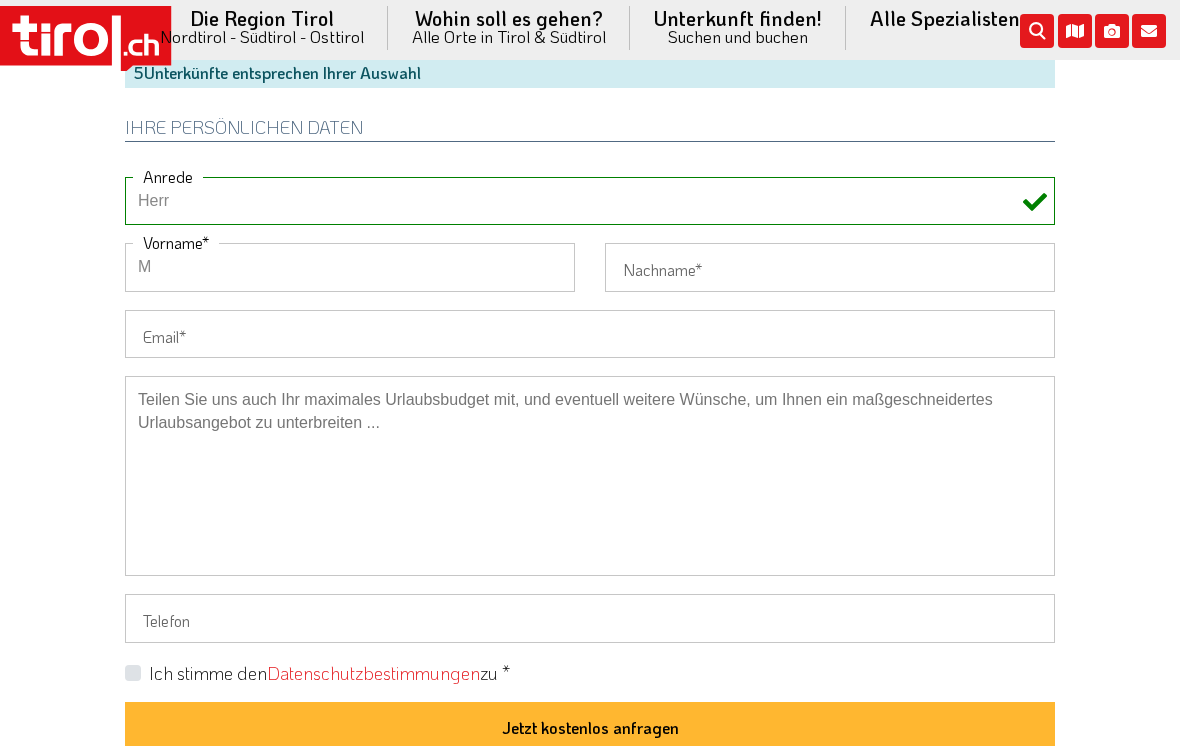 type on "Mi" 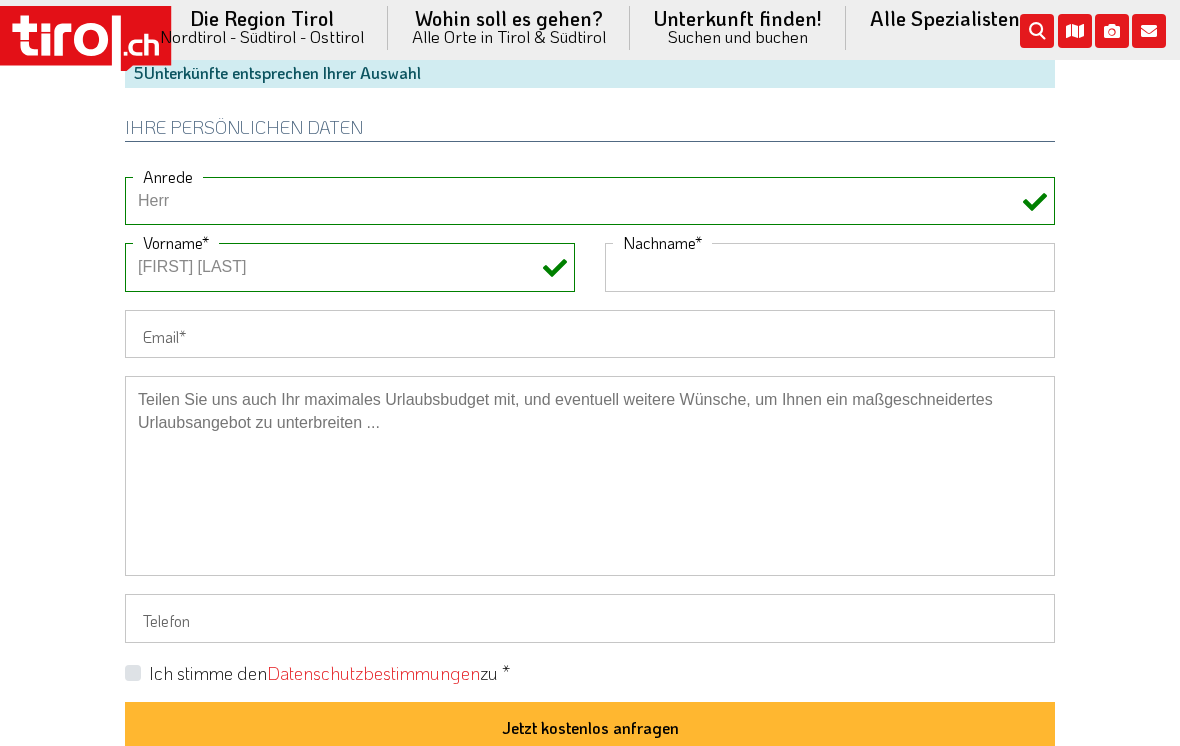 click on "[FIRST] [LAST]" at bounding box center (350, 267) 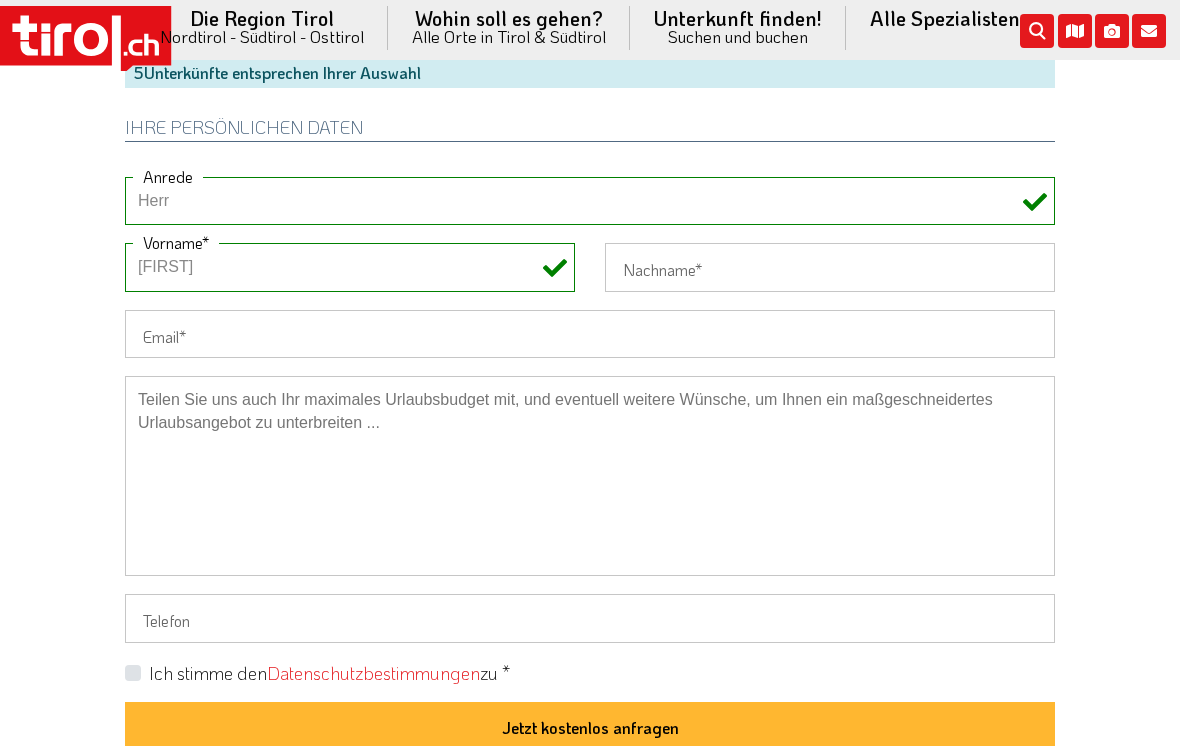 type on "[FIRST]" 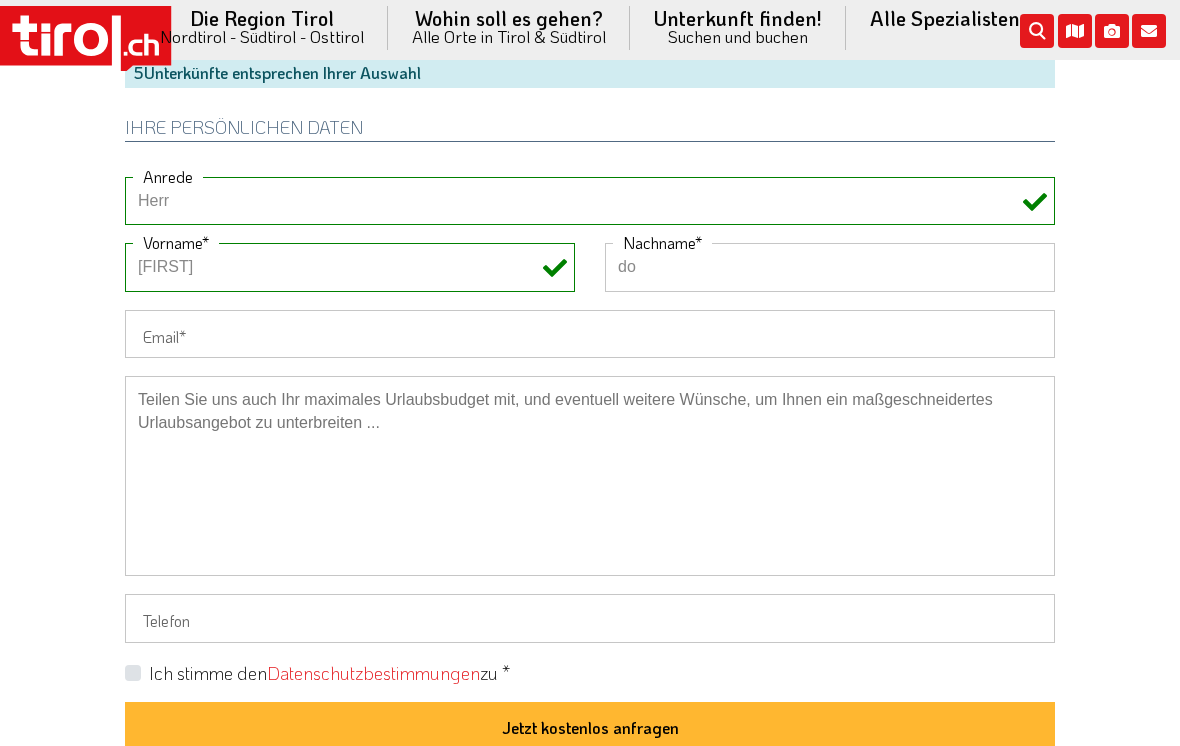 type on "d" 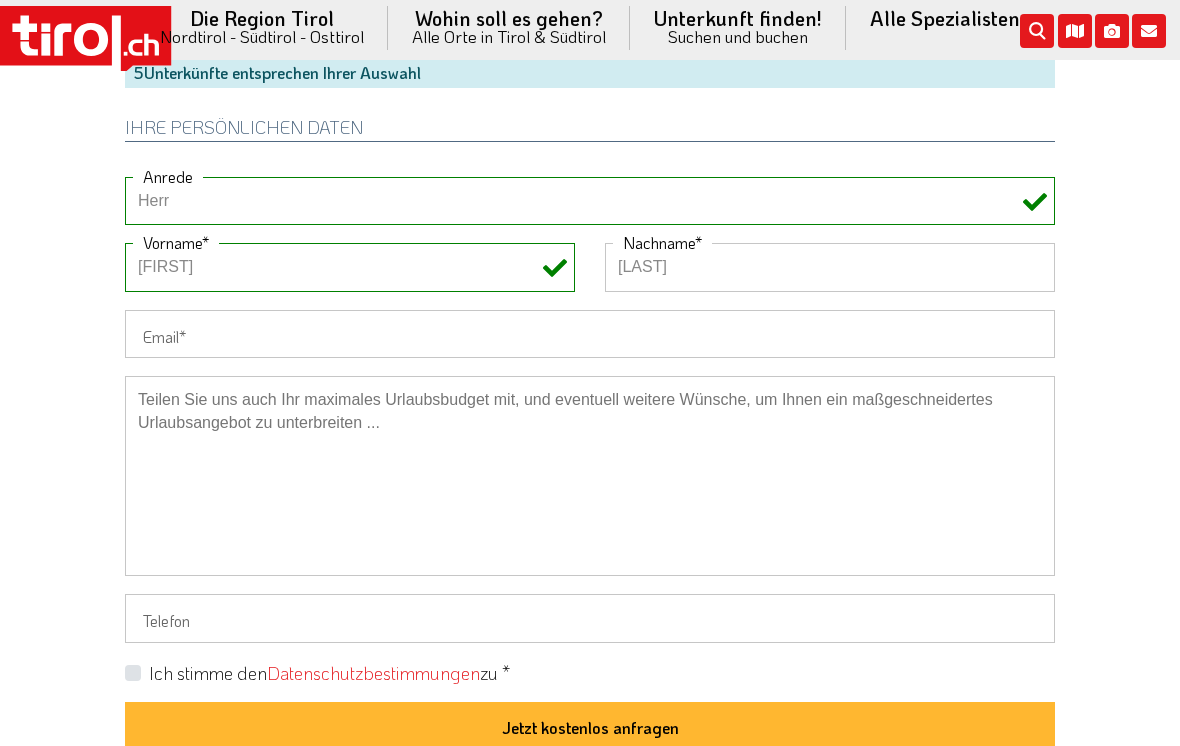 type on "[LAST]" 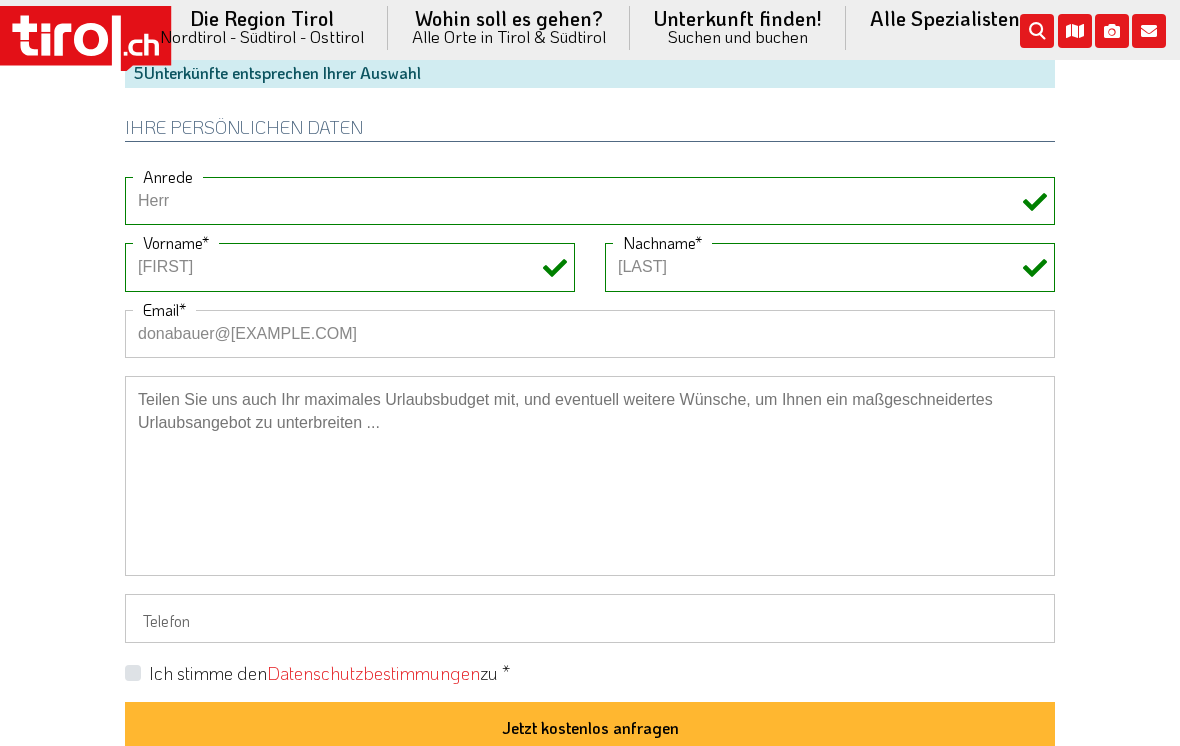 type on "donabauer@[EXAMPLE.COM]" 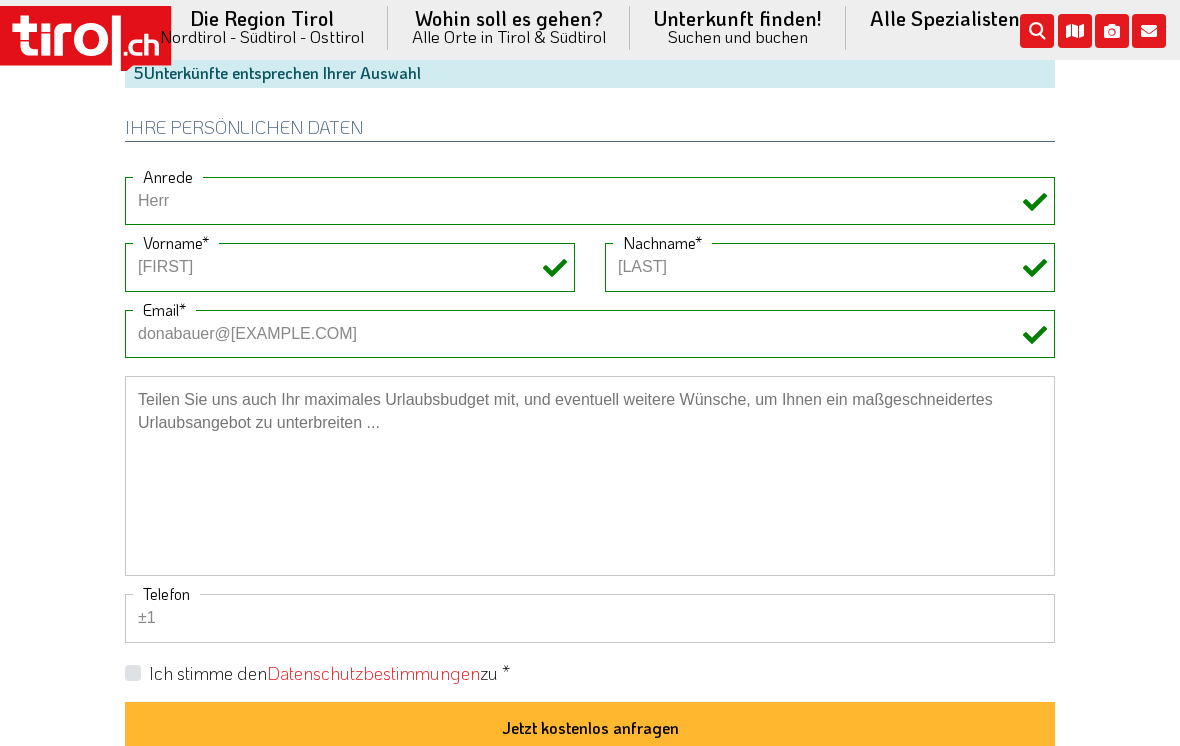 type on "±" 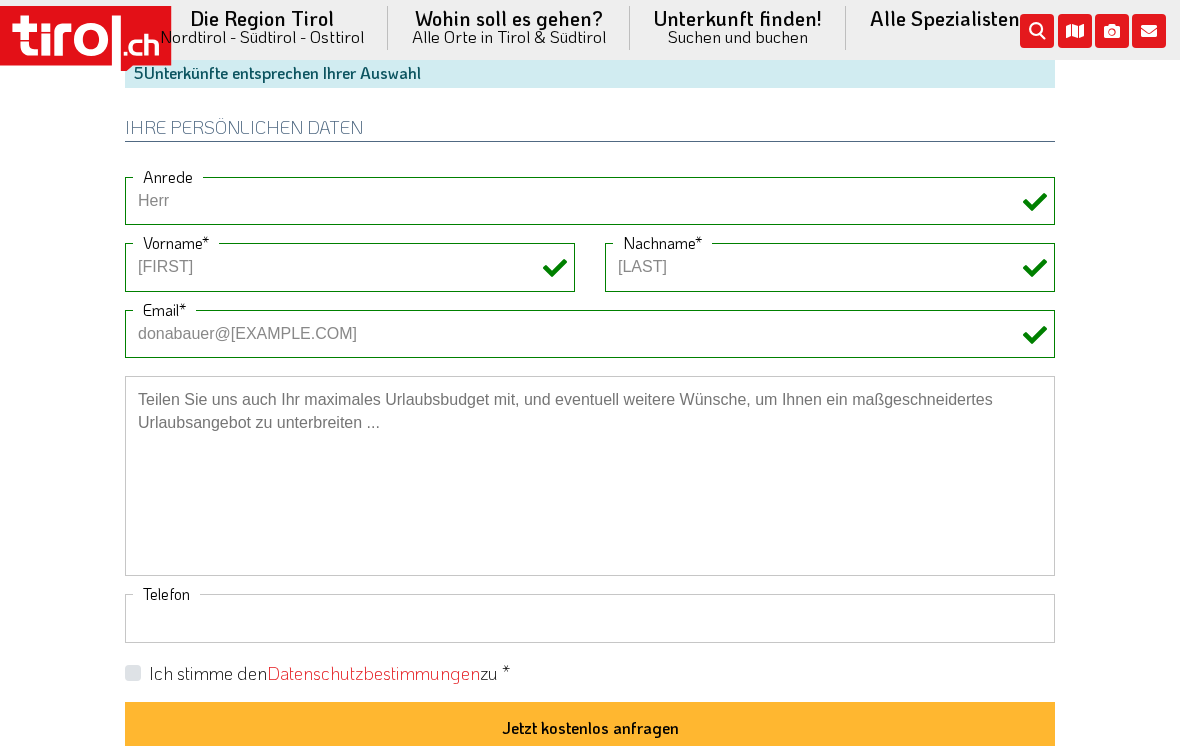 type on "±" 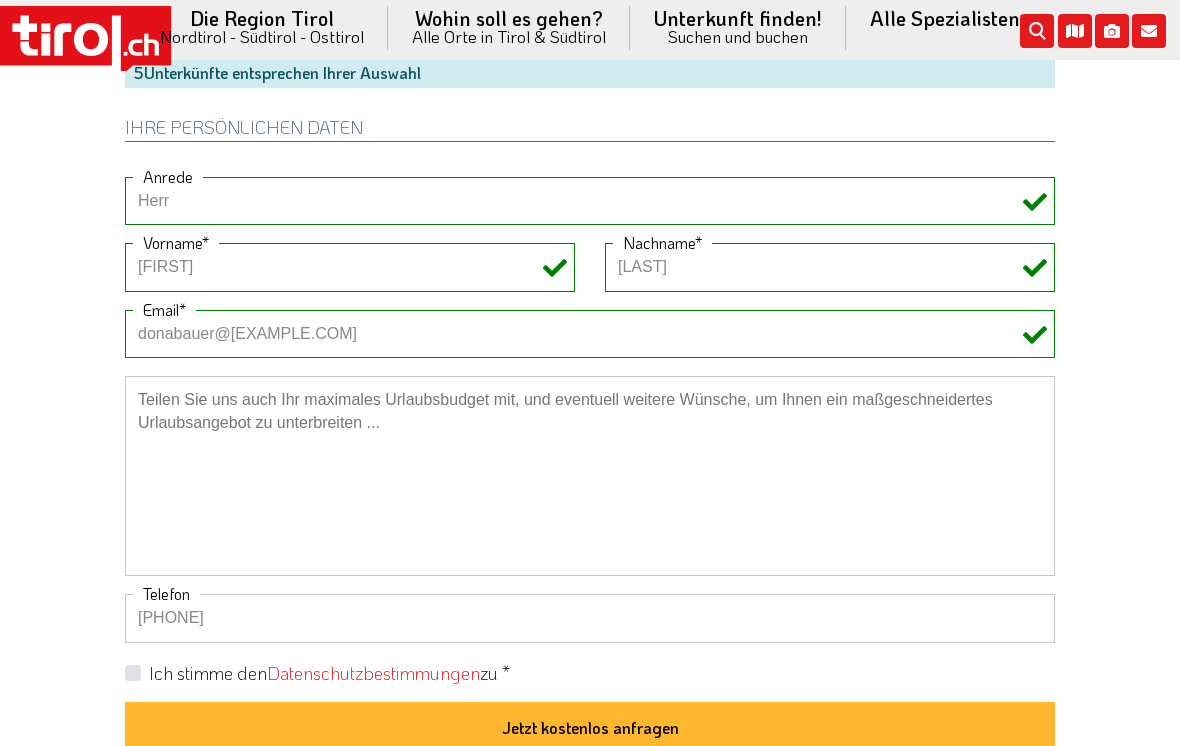 type on "[PHONE]" 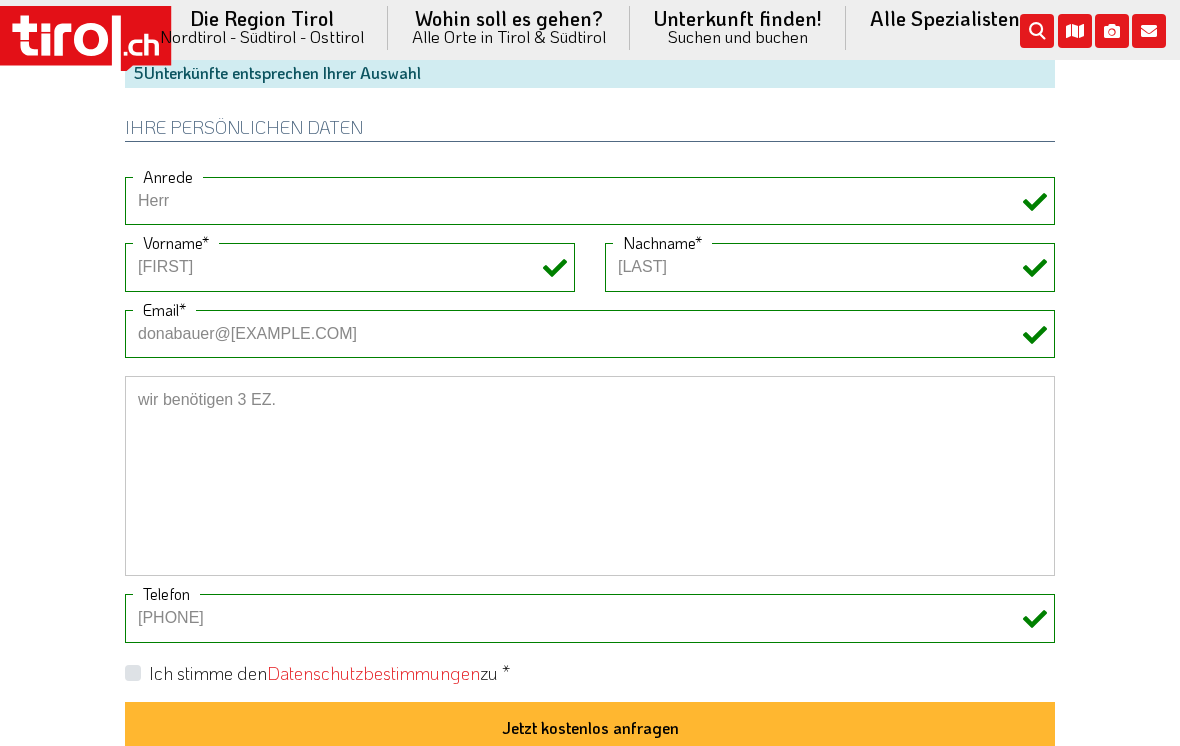 click on "wir benötigen 3 EZ." at bounding box center (590, 476) 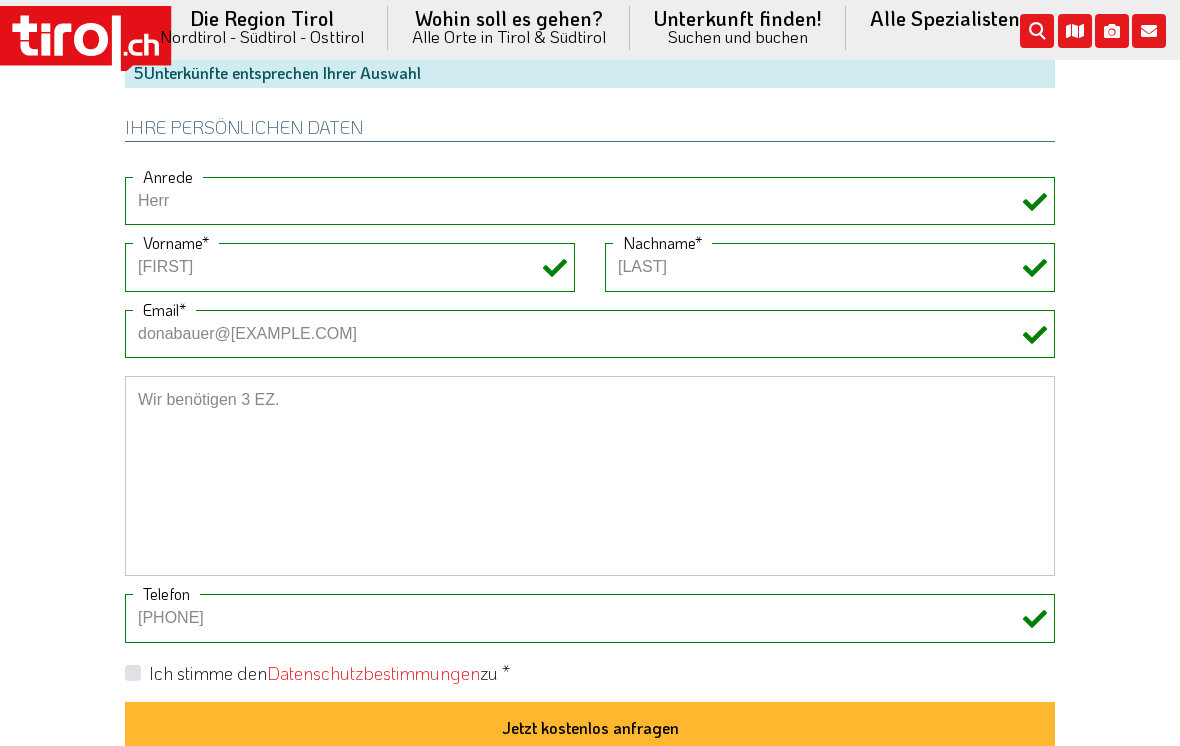 click on "Wir benötigen 3 EZ." at bounding box center [590, 476] 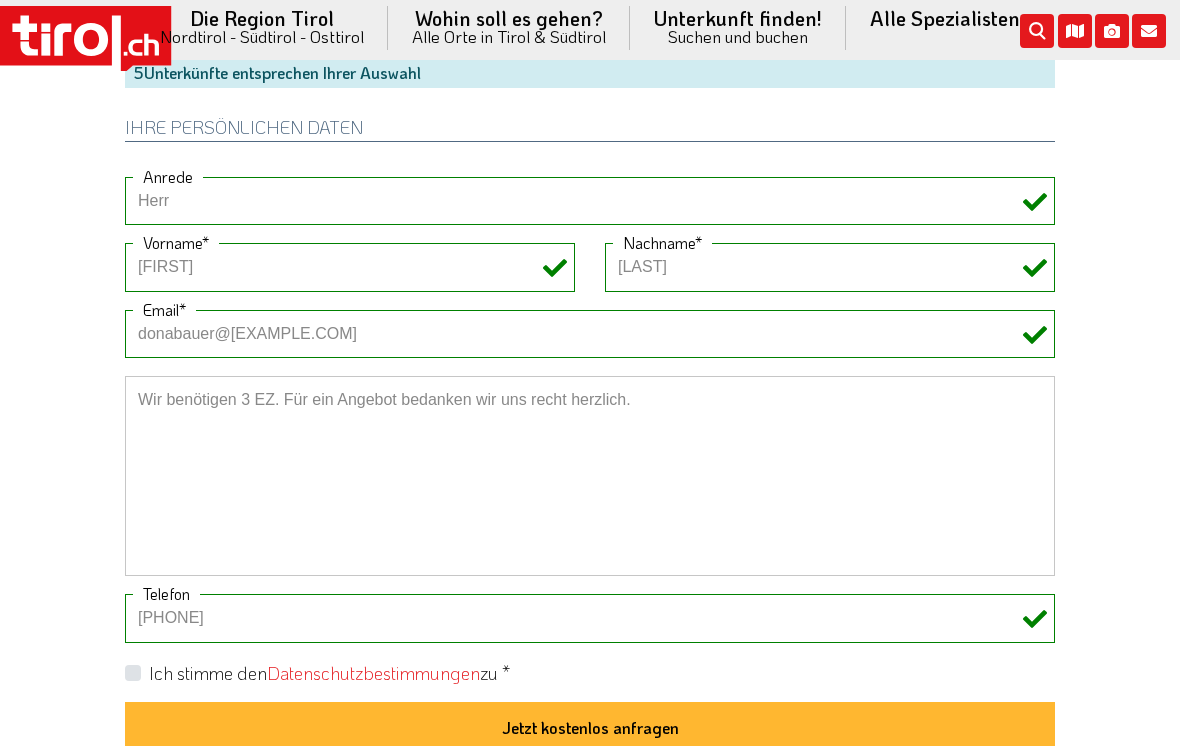 type on "Wir benötigen 3 EZ. Für ein Angebot bedanken wir uns recht herzlich." 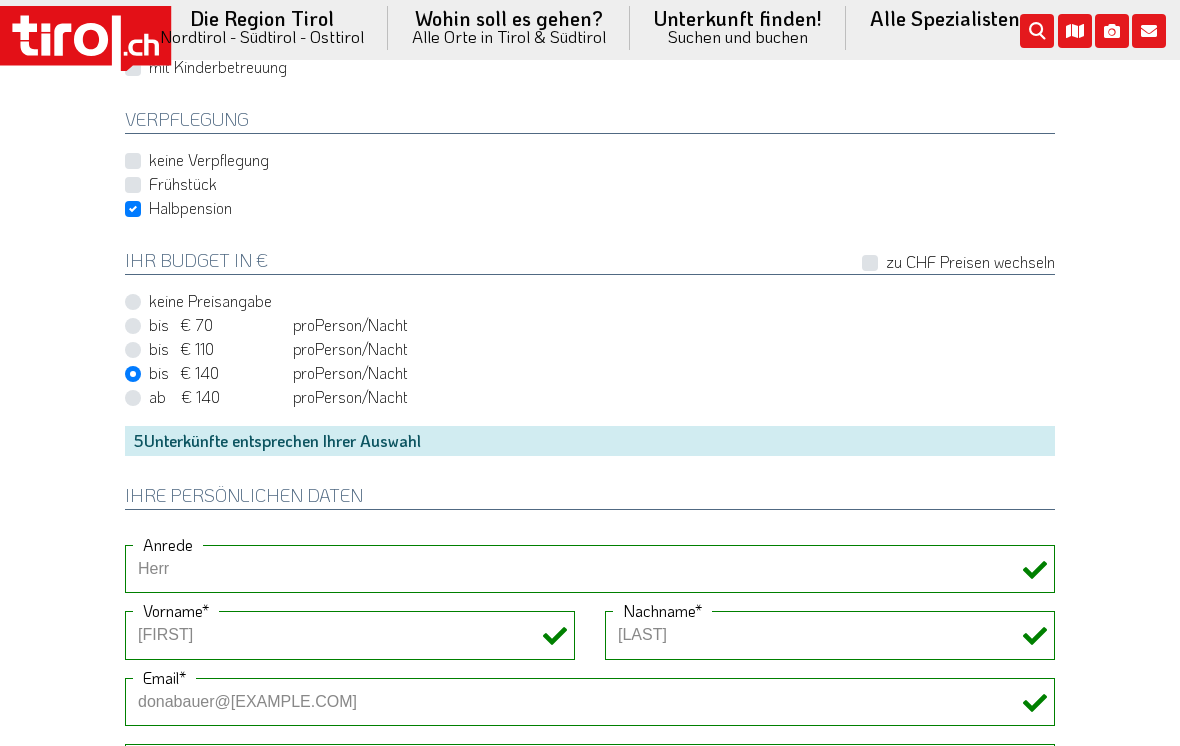 scroll, scrollTop: 957, scrollLeft: 0, axis: vertical 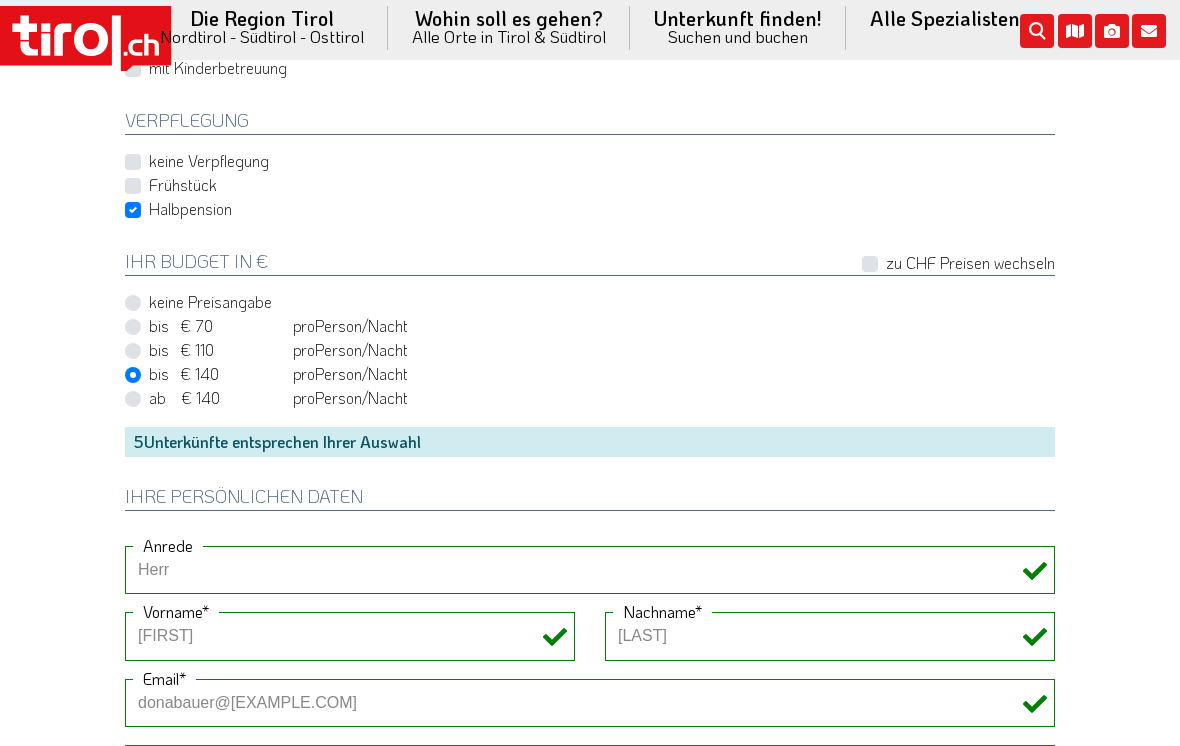 click on "ab    € 140   ab   CHF 131  pro  Person Einheit /Nacht" at bounding box center [278, 398] 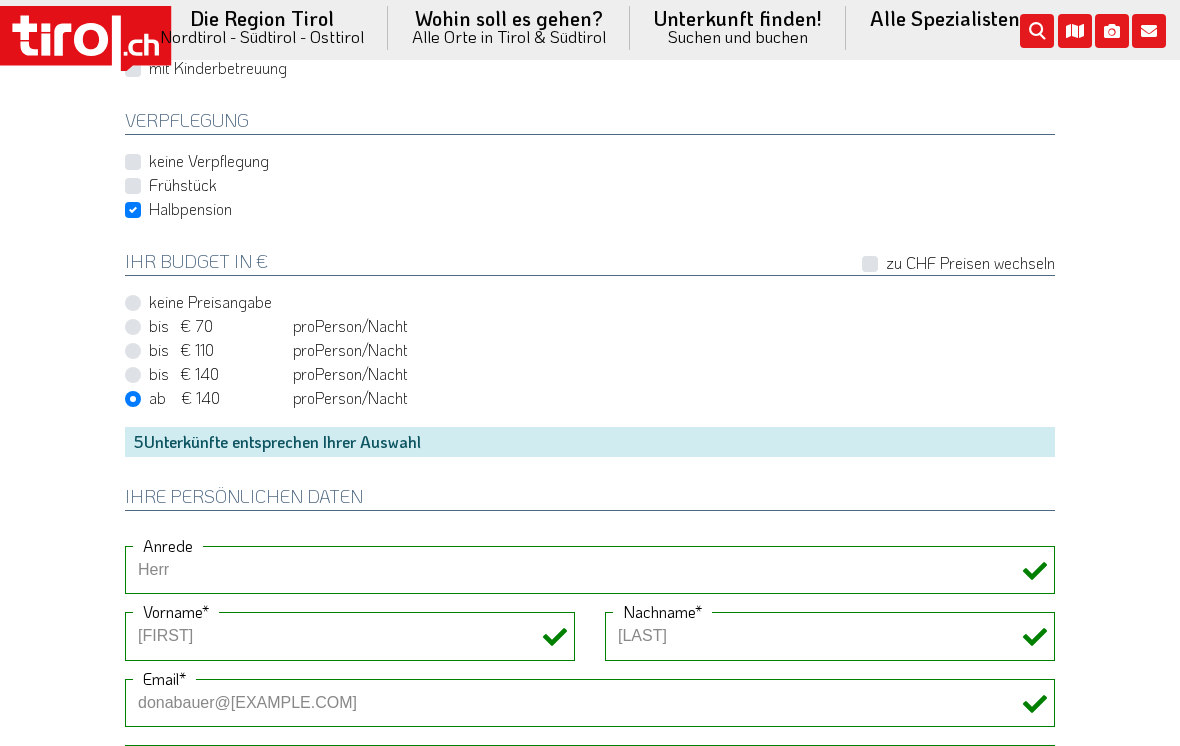 click on "Die Region [STATE] [REGION] - [REGION] - [REGION]" at bounding box center [590, -584] 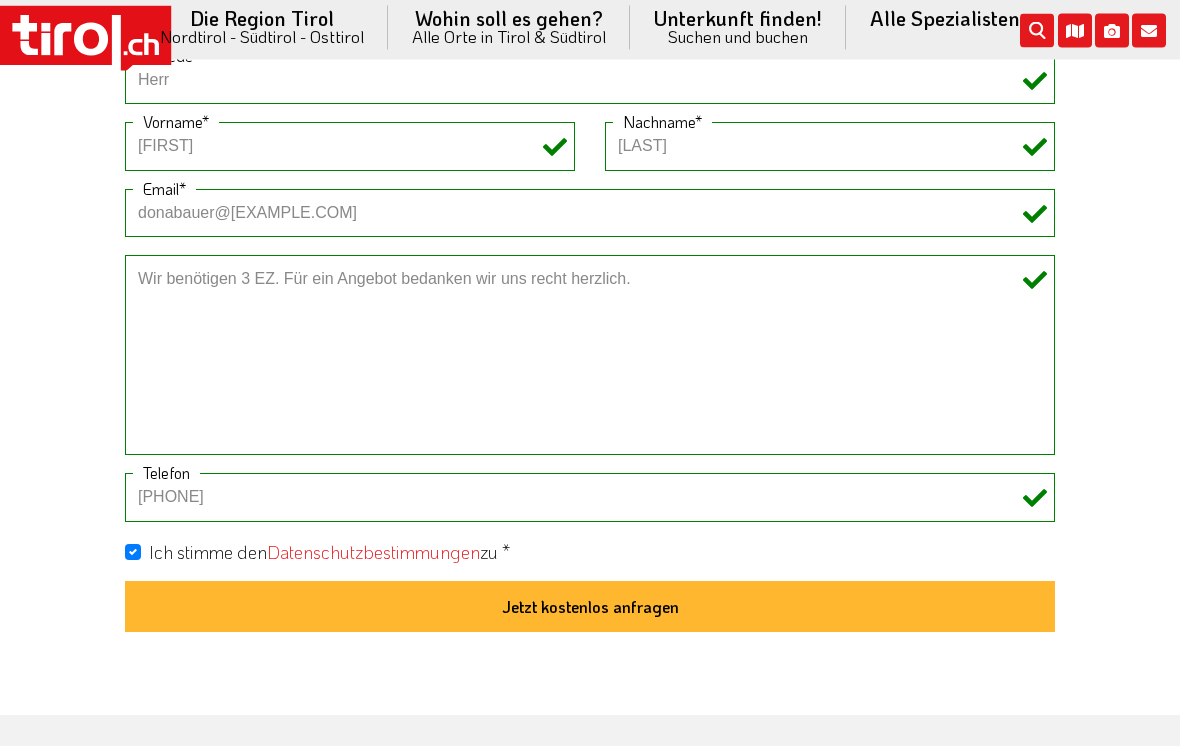 scroll, scrollTop: 1447, scrollLeft: 0, axis: vertical 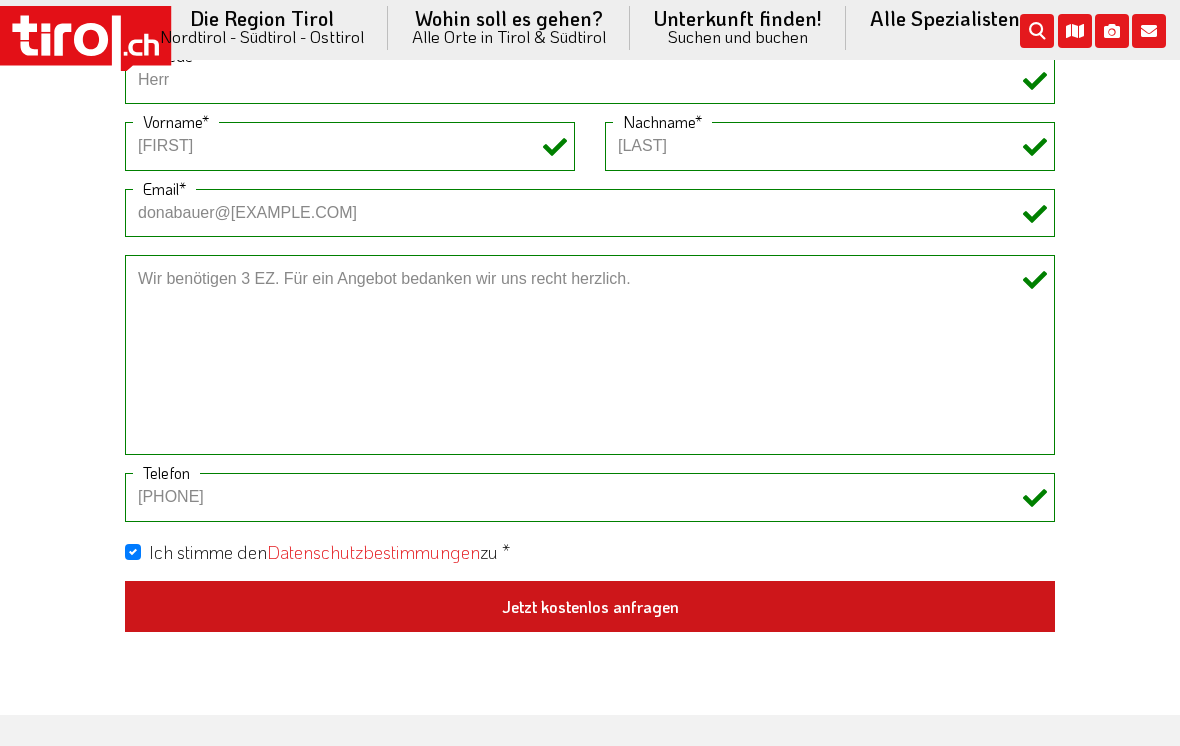 click on "Jetzt kostenlos anfragen" at bounding box center (590, 607) 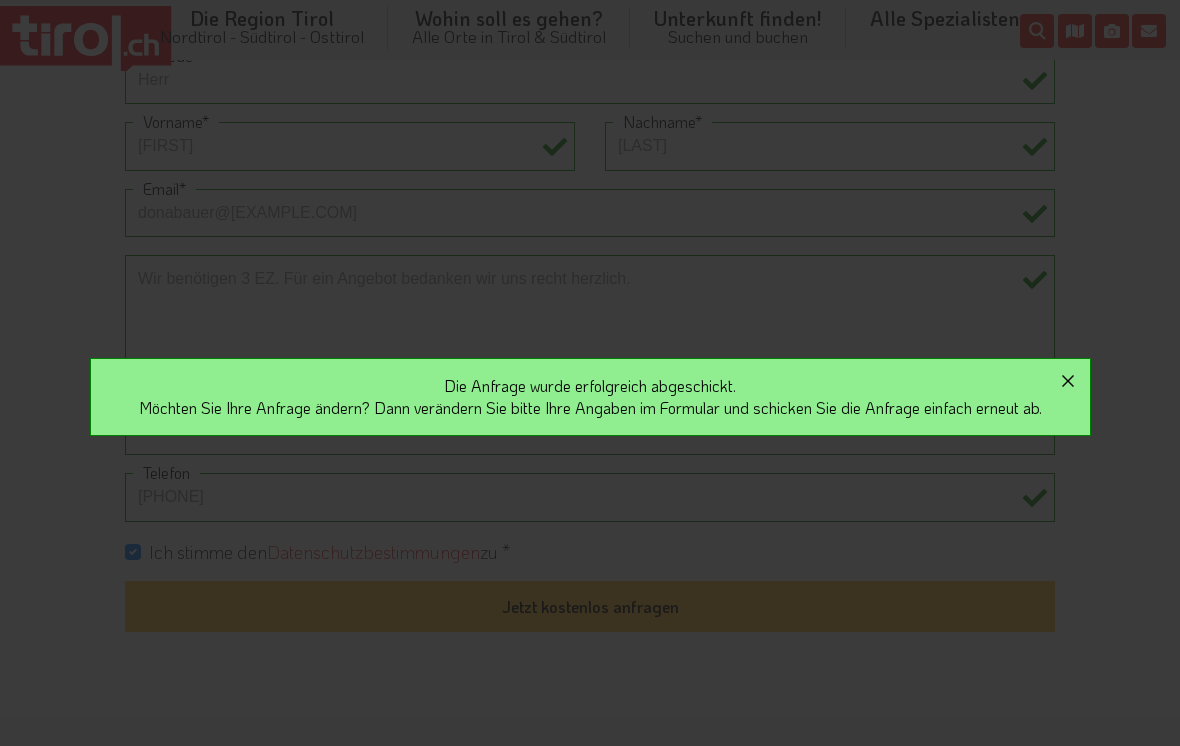 click at bounding box center [1068, 381] 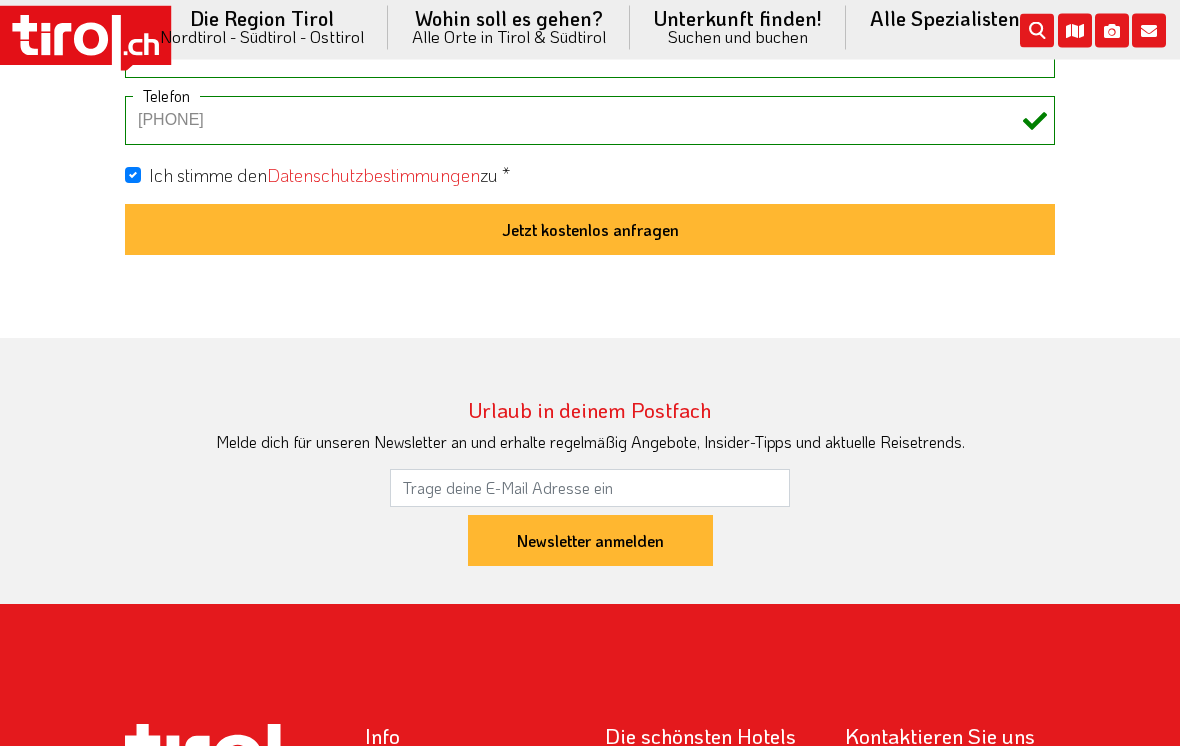scroll, scrollTop: 1913, scrollLeft: 0, axis: vertical 